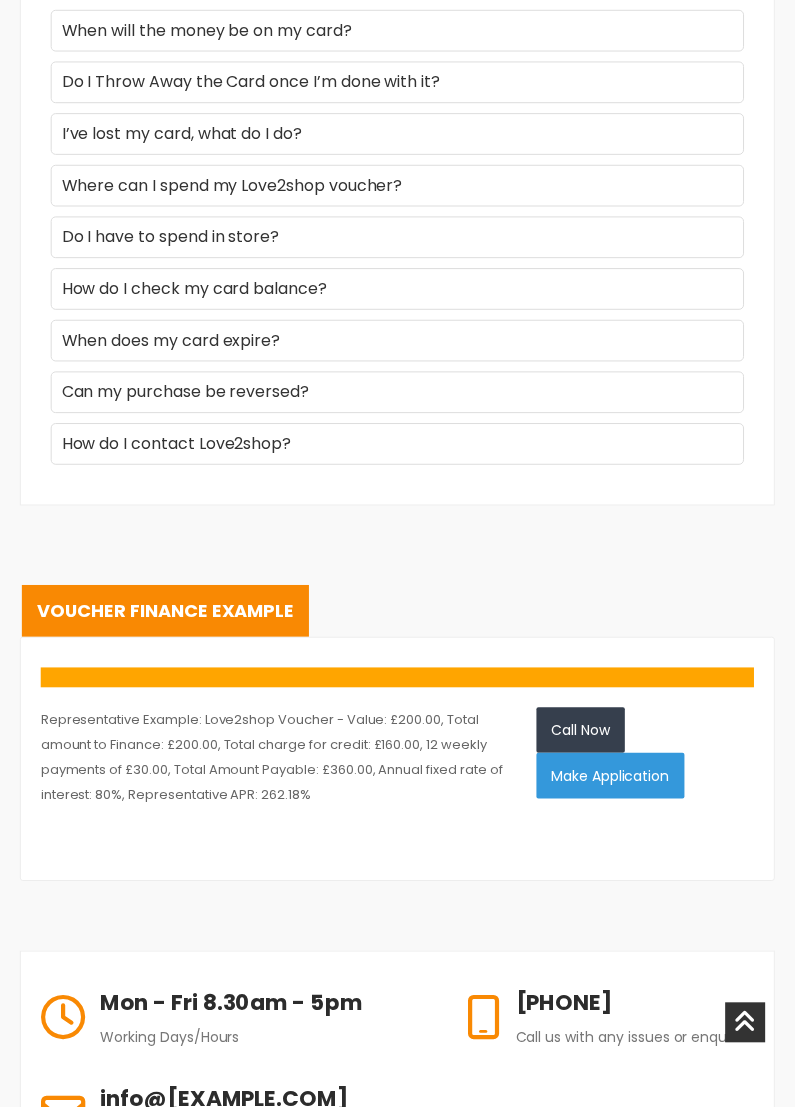 scroll, scrollTop: 2730, scrollLeft: 0, axis: vertical 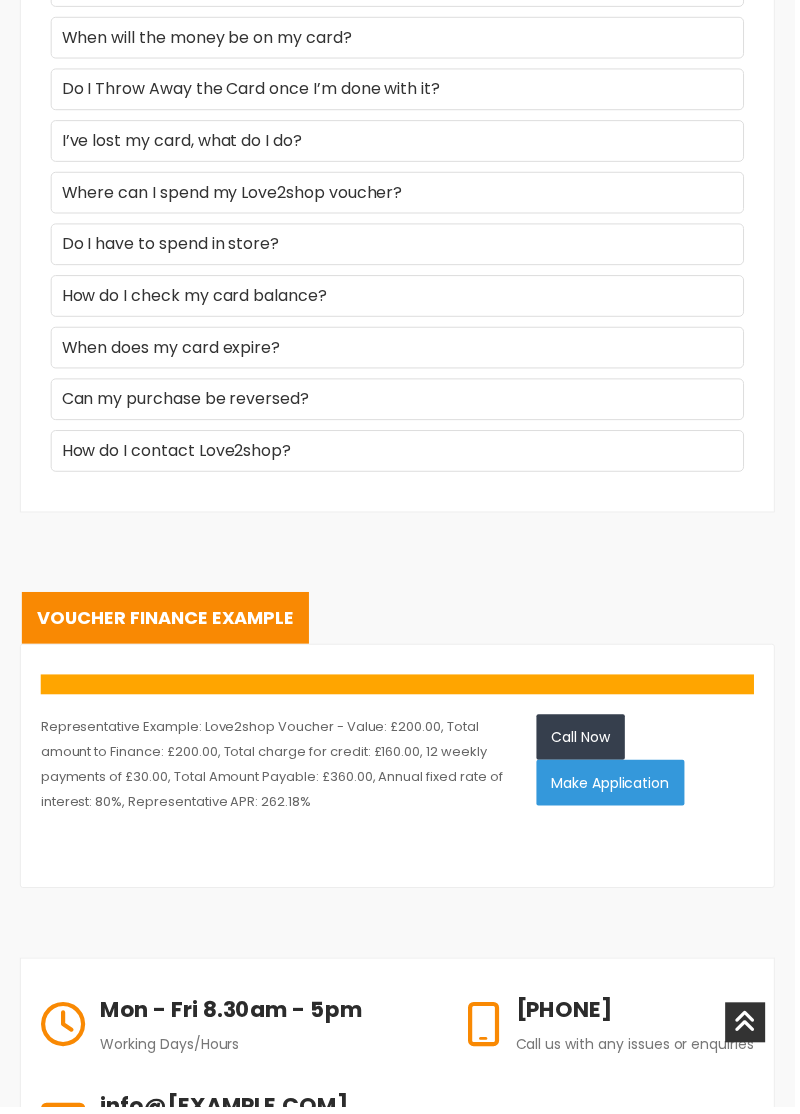 click on "Make Application" at bounding box center [614, 788] 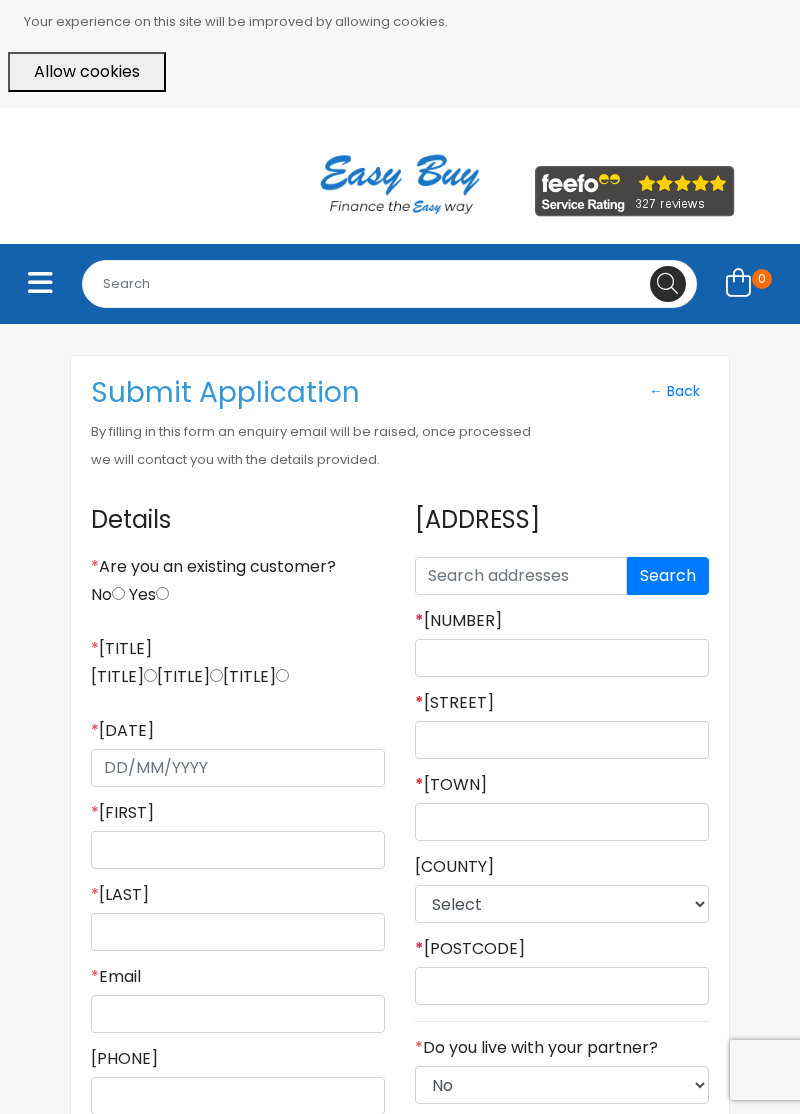 scroll, scrollTop: 0, scrollLeft: 0, axis: both 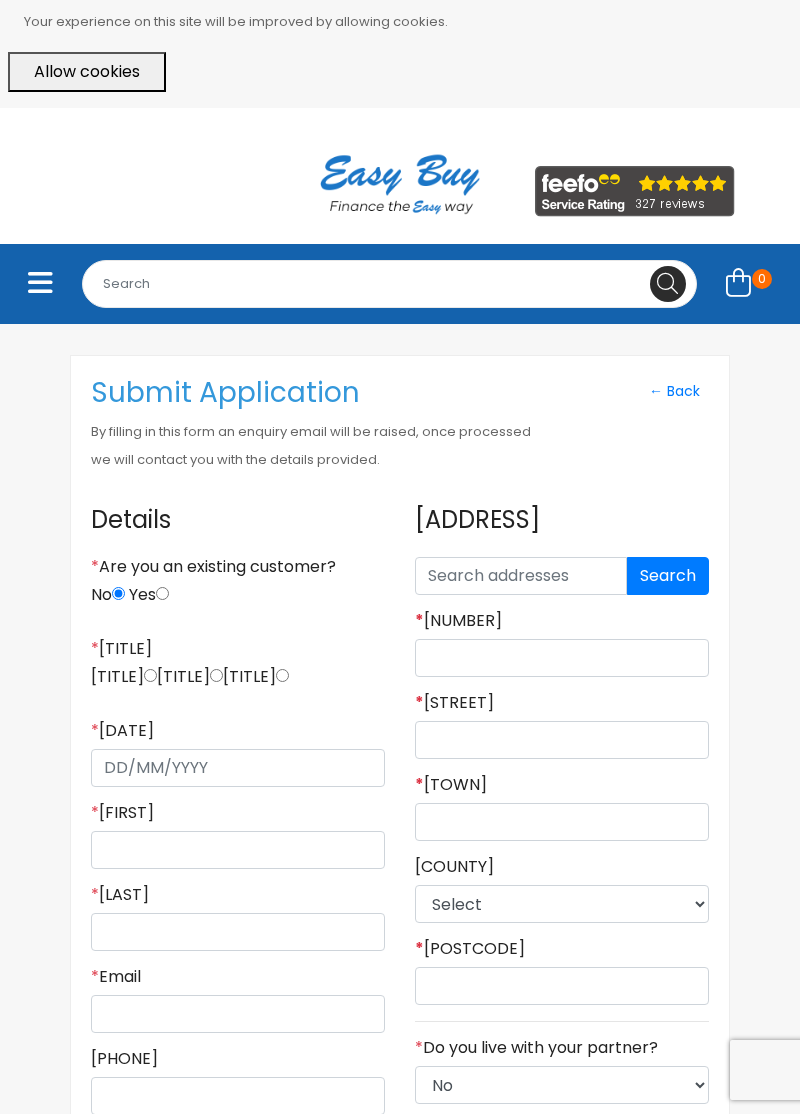 click at bounding box center (282, 675) 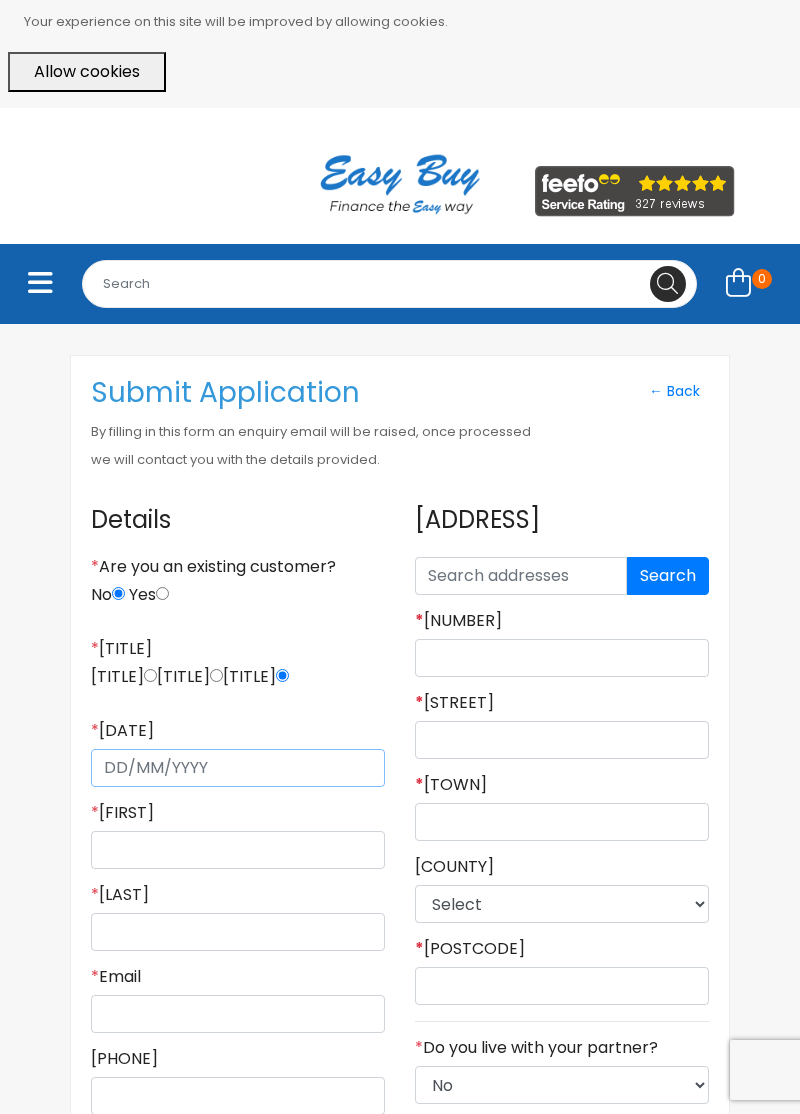 click on "*  Date of Birth" at bounding box center [238, 768] 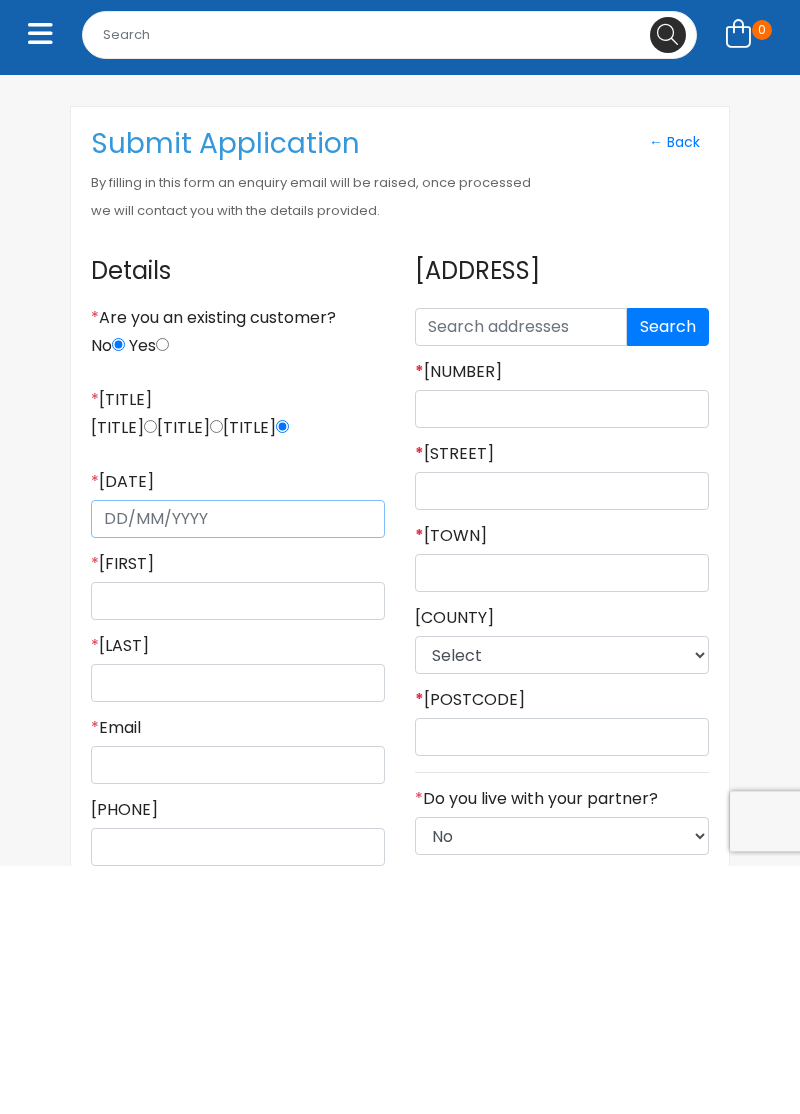 scroll, scrollTop: 28, scrollLeft: 0, axis: vertical 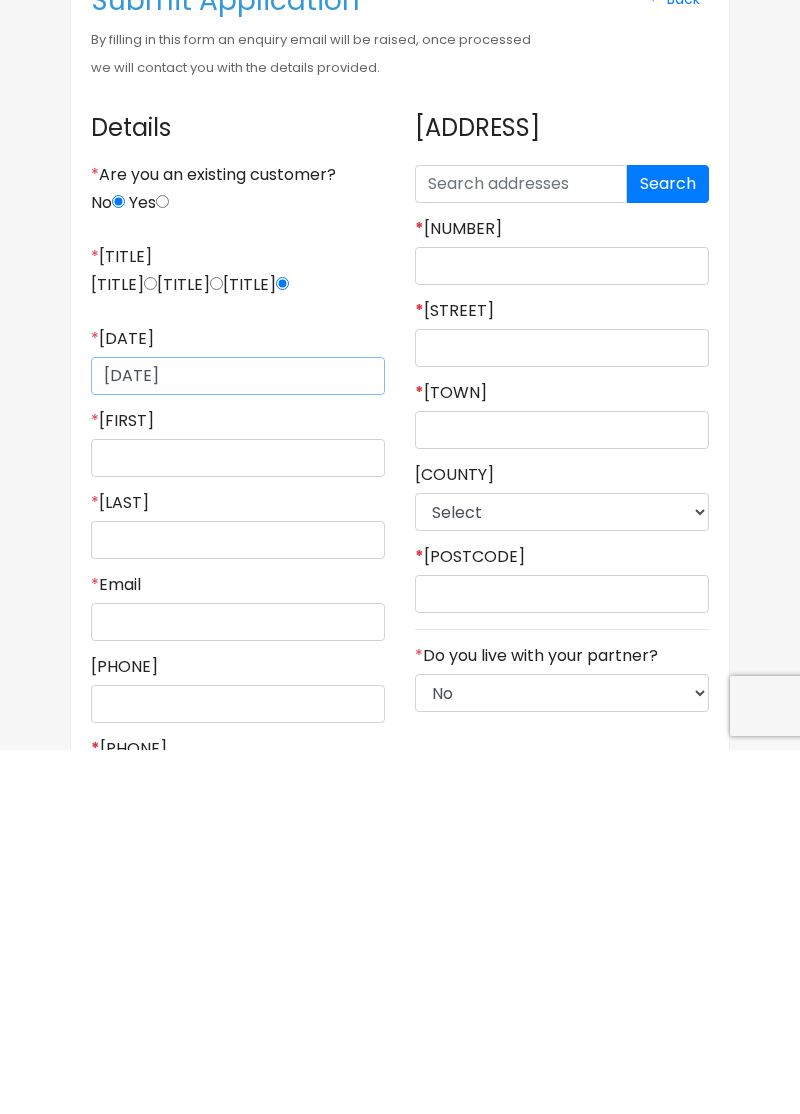 type on "13/09/1982" 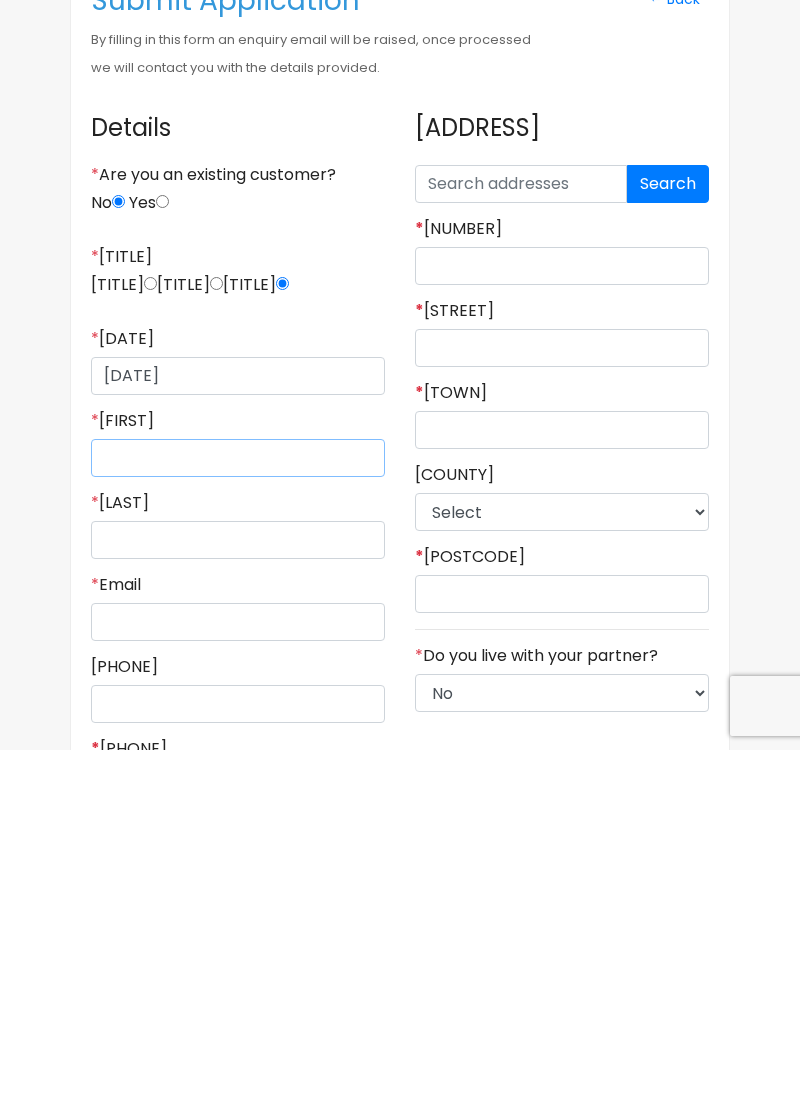 click on "*  Forename" at bounding box center [238, 822] 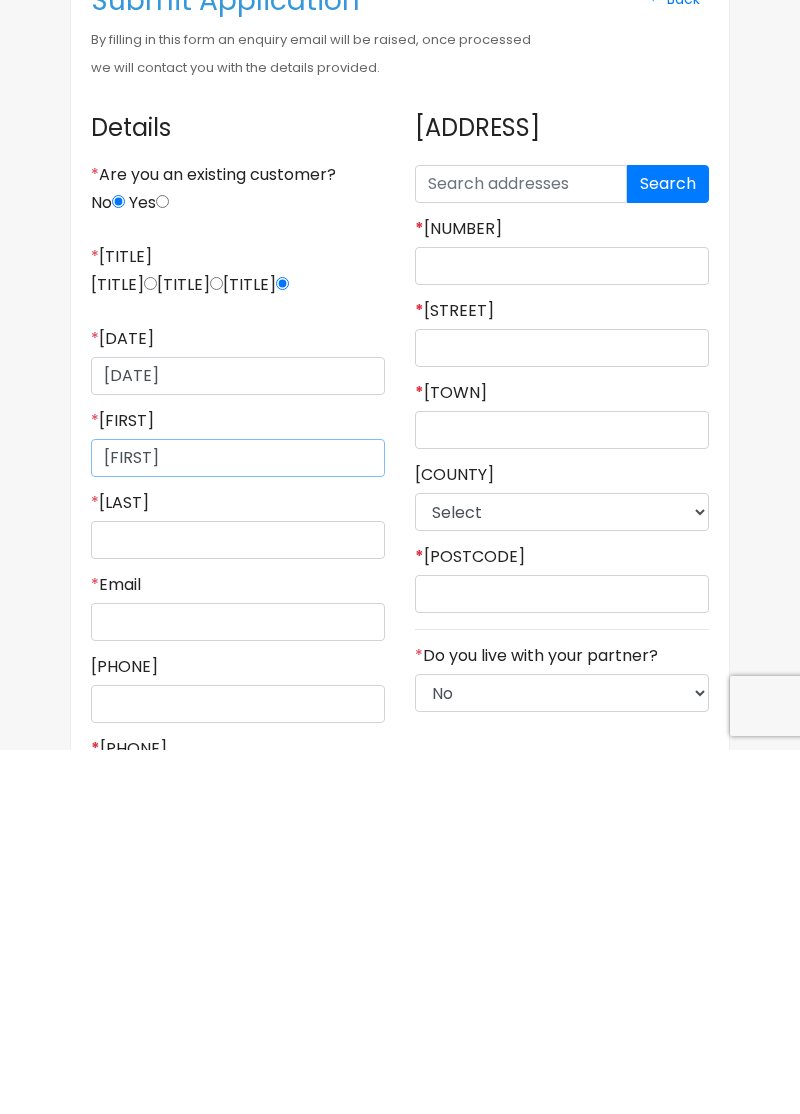 type on "Tracy" 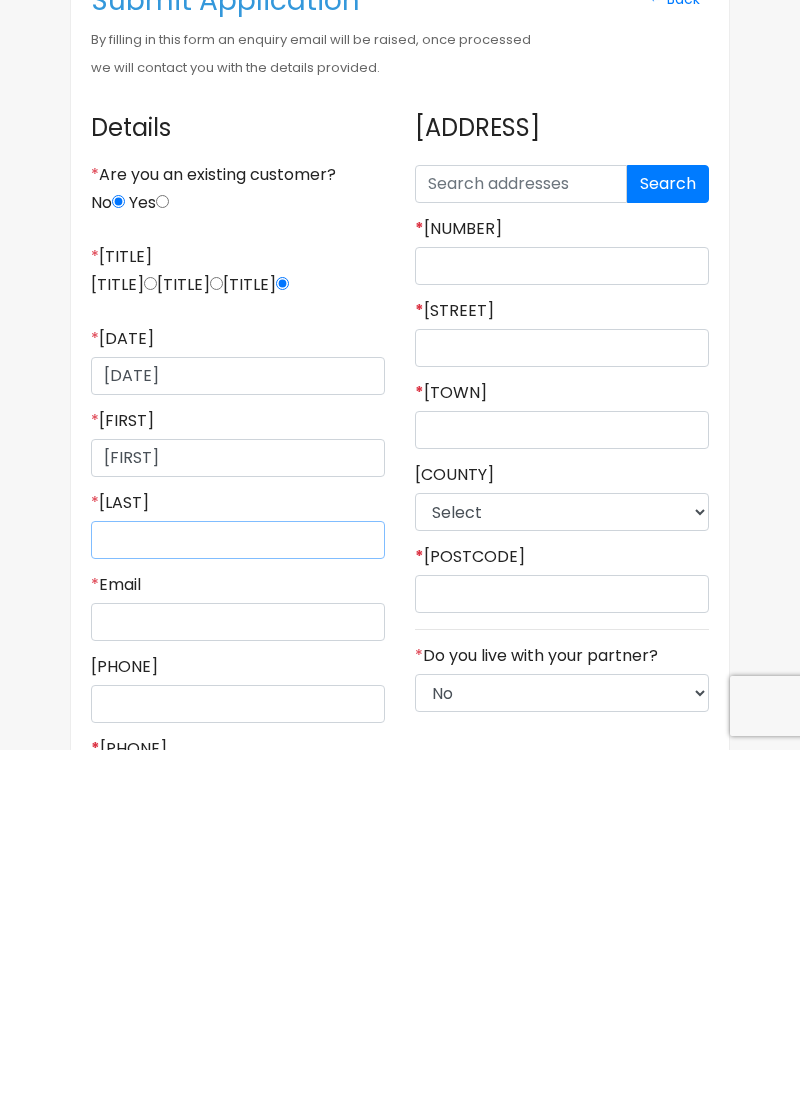 click on "*  Surname" at bounding box center (238, 904) 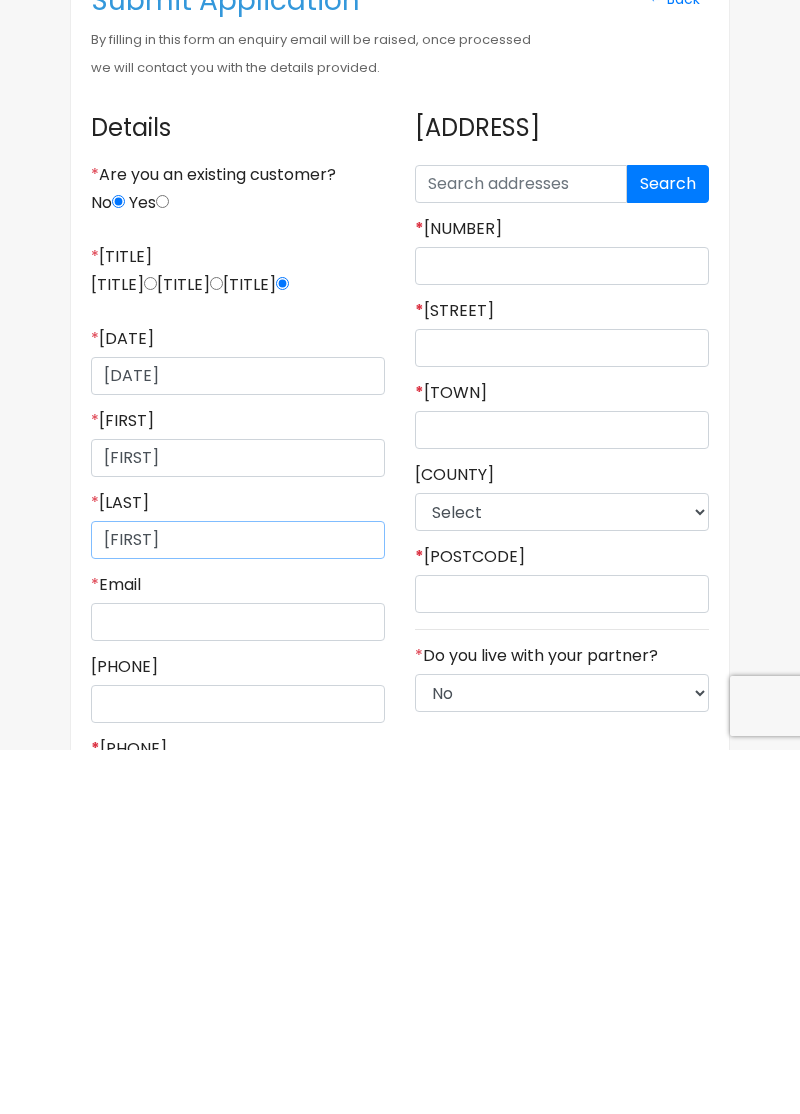 type on "Kimberley" 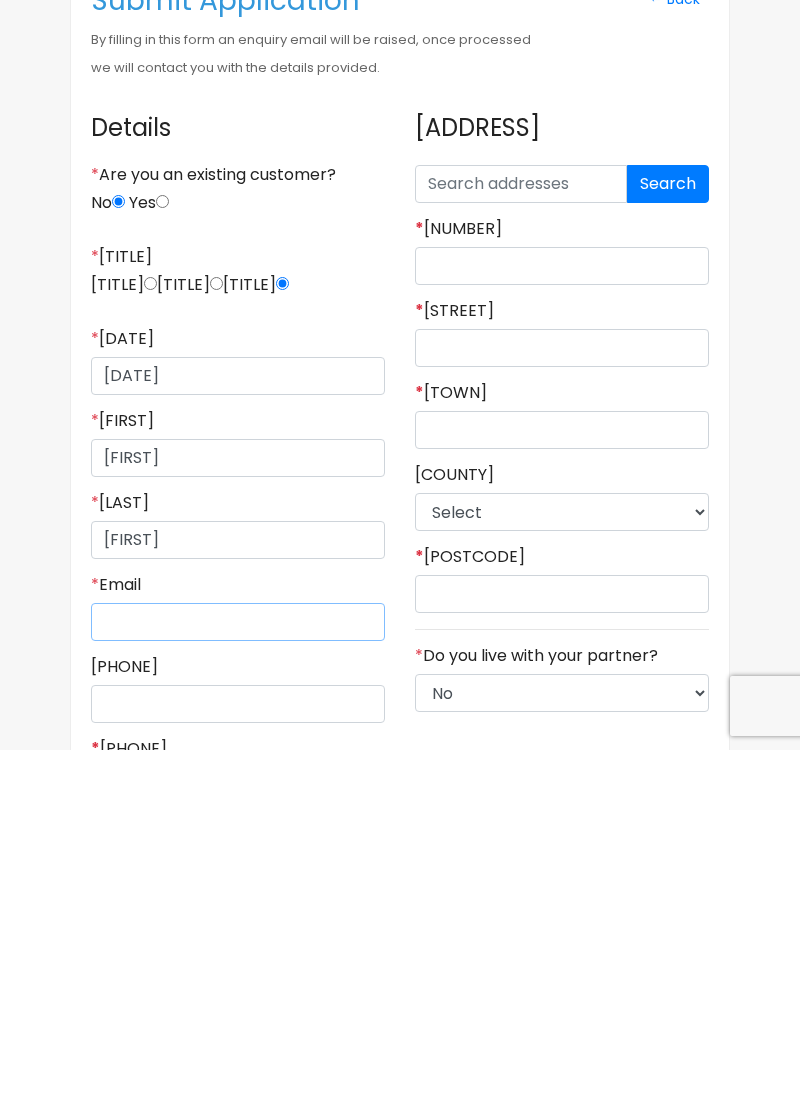 click on "Details
*  Are you an existing customer?
No
Yes
*  Title
Mr
Mrs
Miss
*  Date of Birth
13/09/1982
*  Forename
Tracy
*  Surname
Kimberley
*  Email
Telephone
*  Mobile
*  Do you Live with your Parents?
Select
No
Yes
*  Best Time To Call" at bounding box center [238, 947] 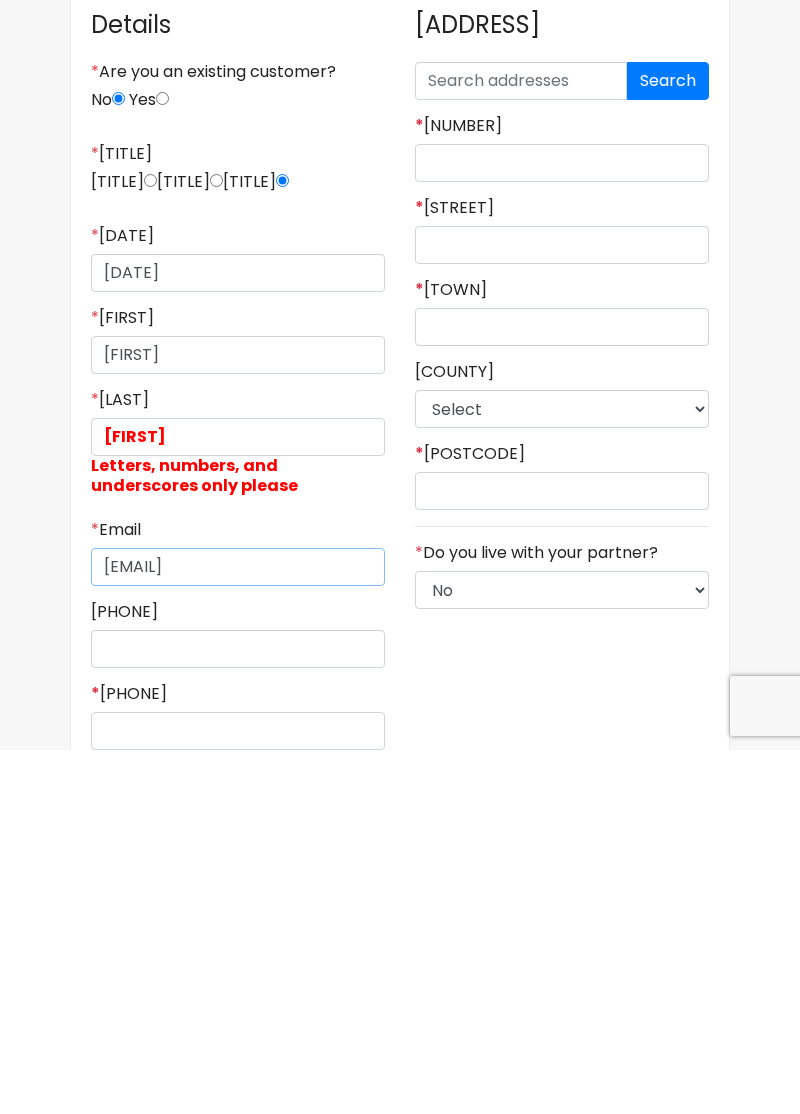 scroll, scrollTop: 136, scrollLeft: 0, axis: vertical 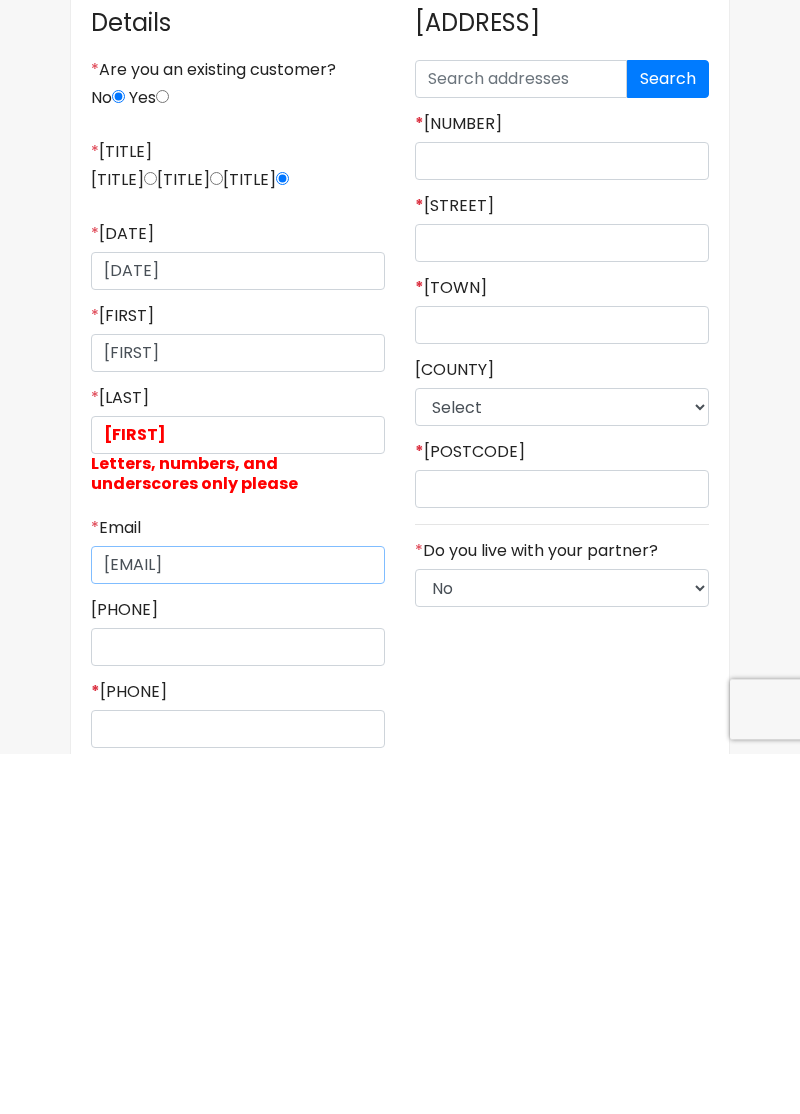 type on "traceykimberley38@gmail.com" 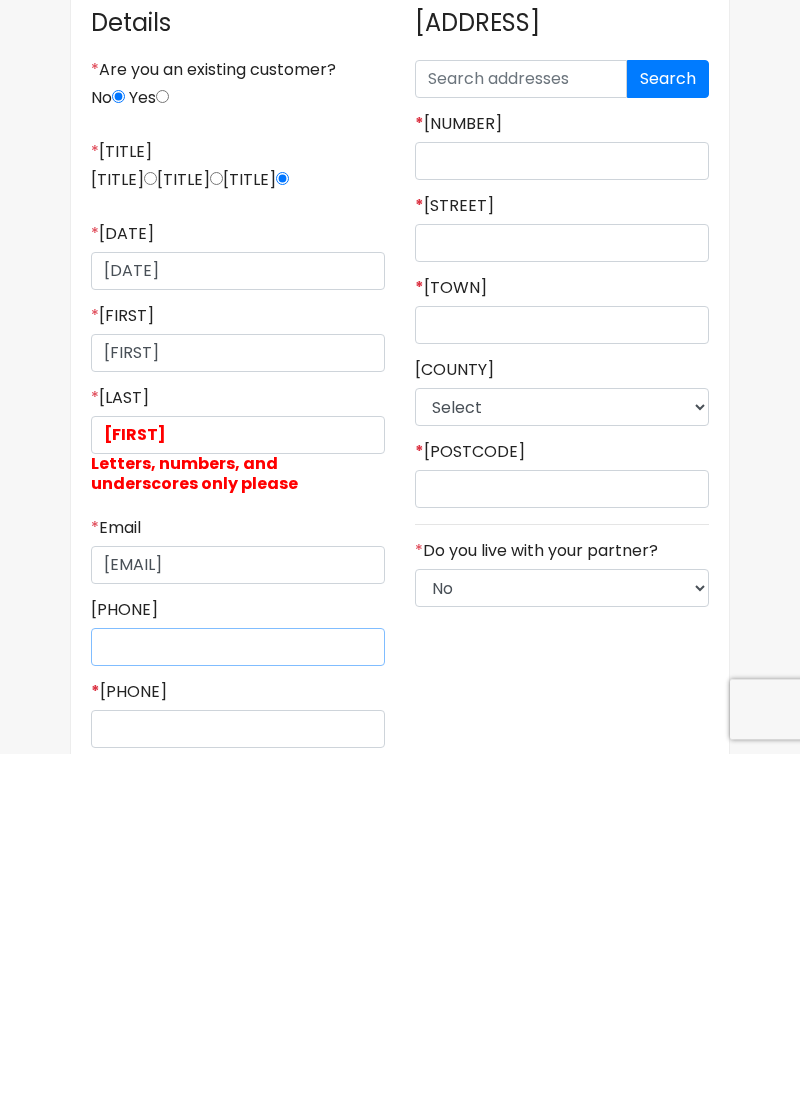 click on "Telephone" at bounding box center [238, 1008] 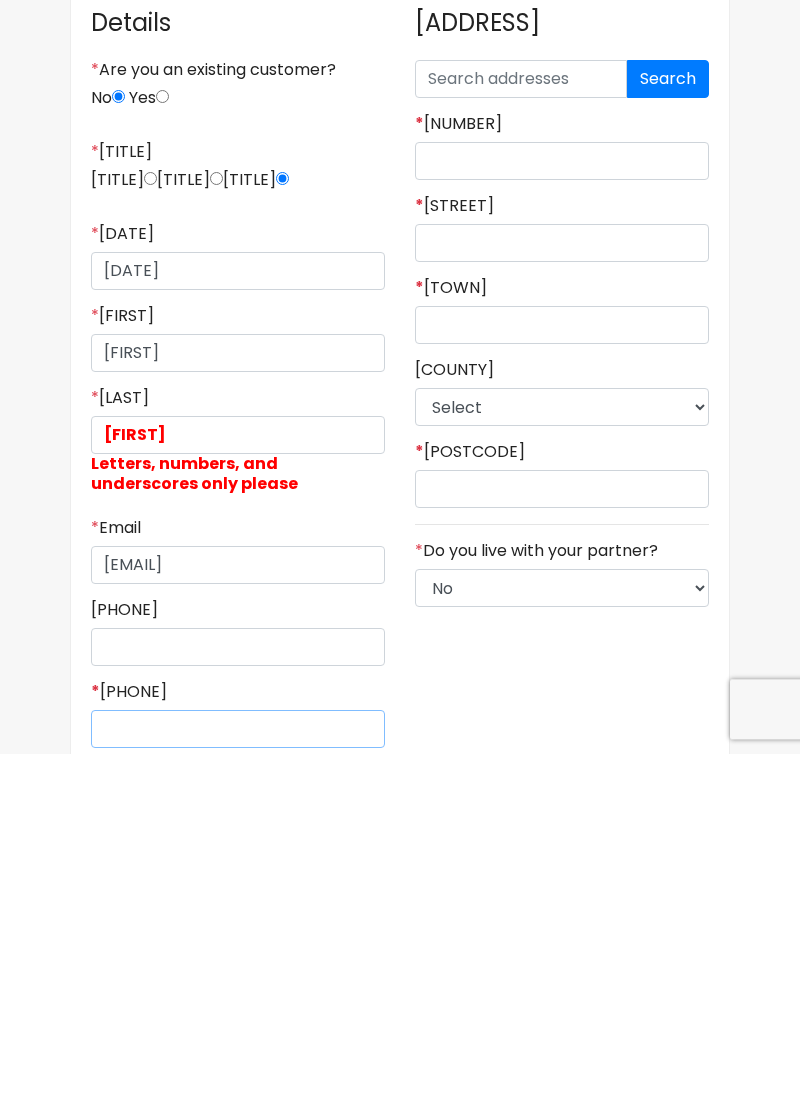 click on "*  Mobile" at bounding box center (238, 1090) 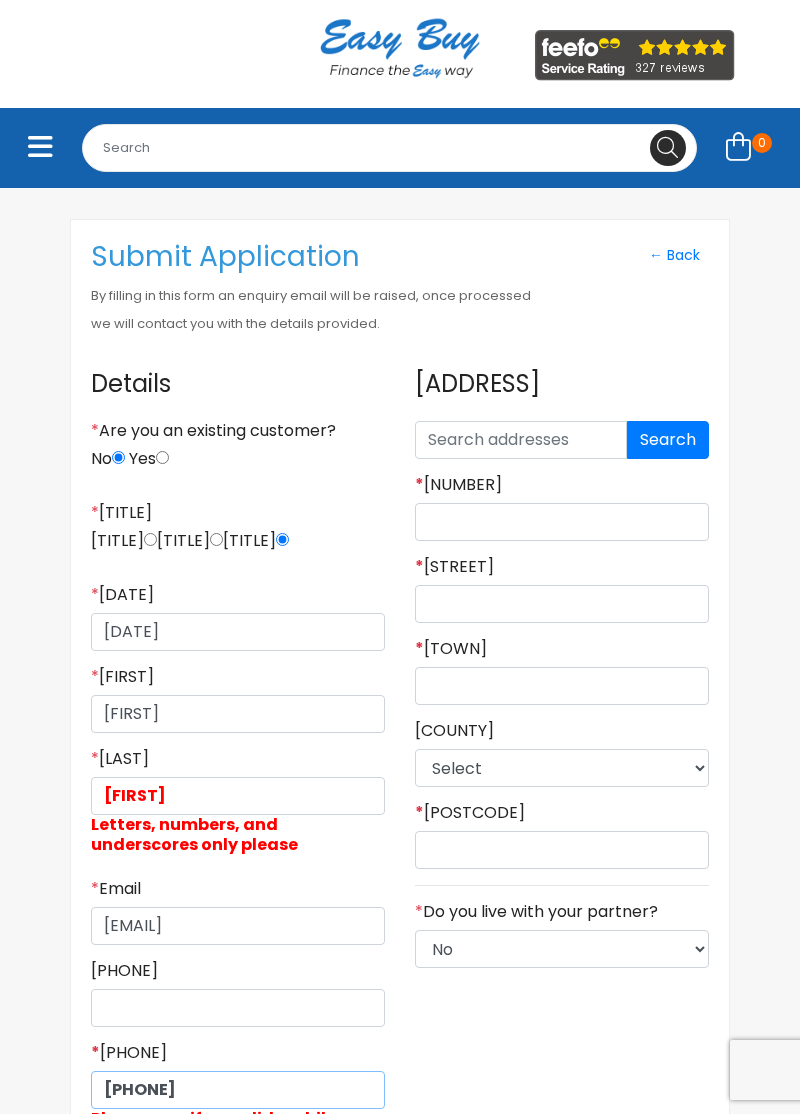 click on "0775422" at bounding box center [238, 1090] 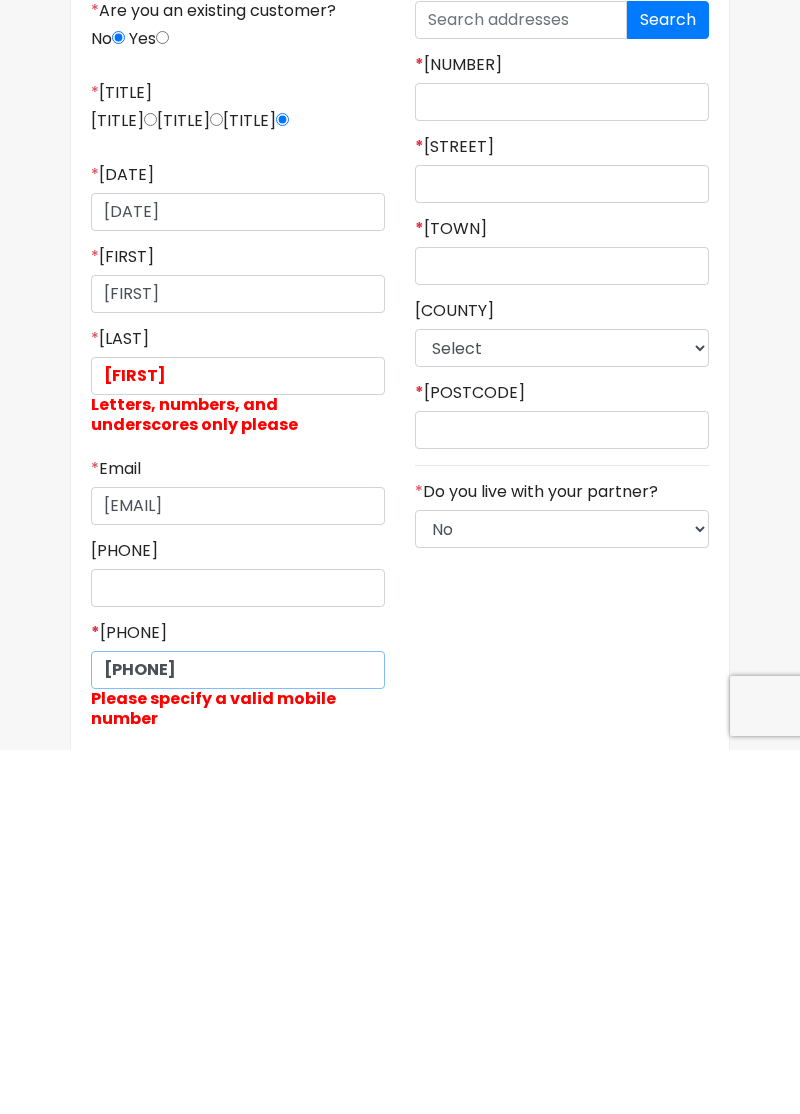 scroll, scrollTop: 436, scrollLeft: 0, axis: vertical 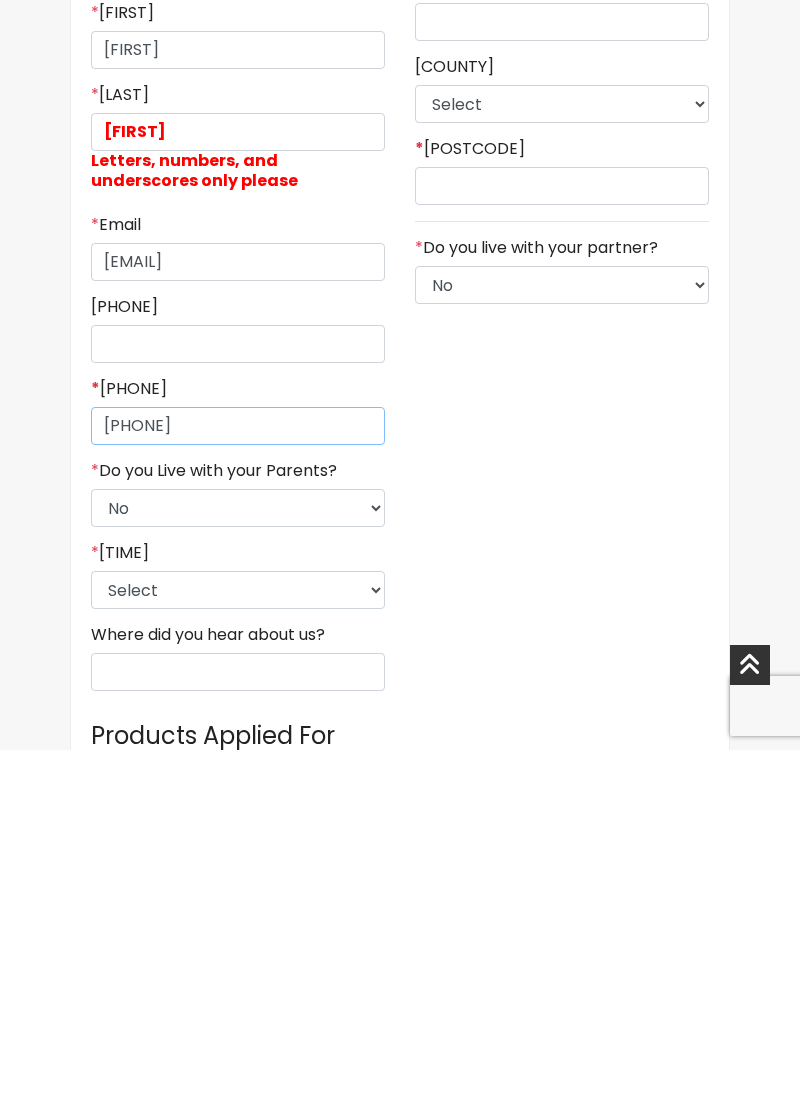 type on "07754224630" 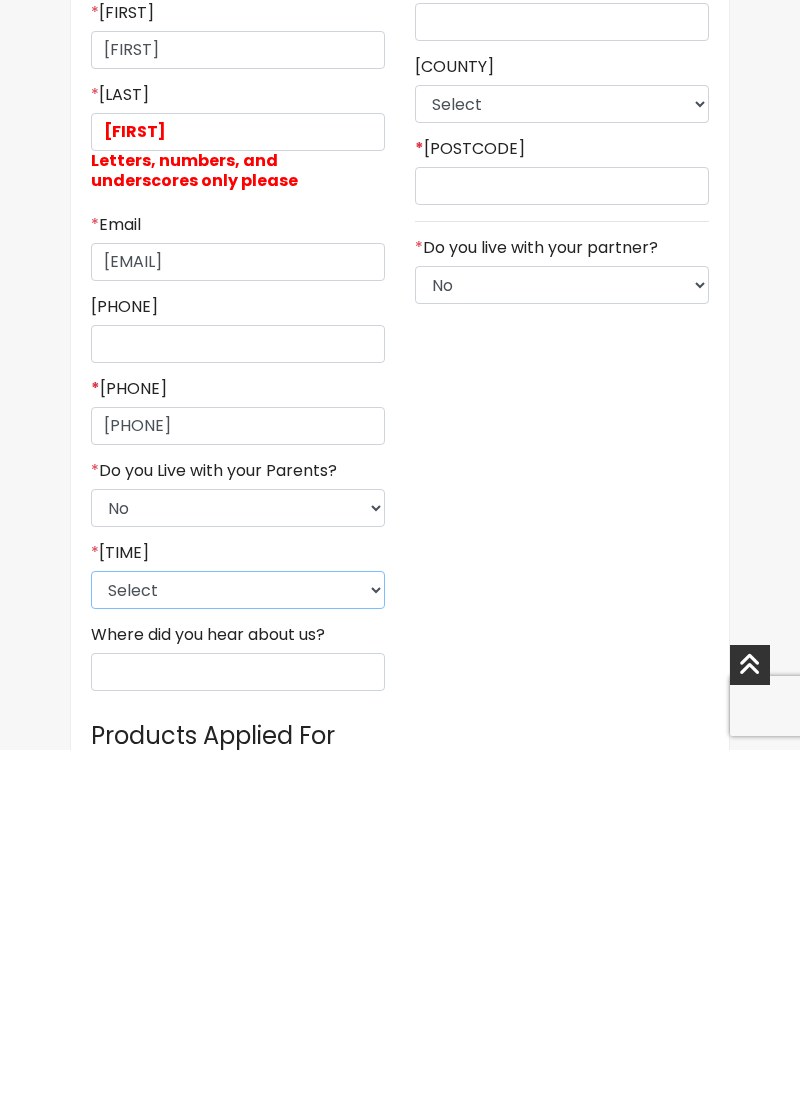 click on "Select
9am-12pm
12pm-3pm
3pm-6pm
6pm-8pm
Any Time" at bounding box center [238, 954] 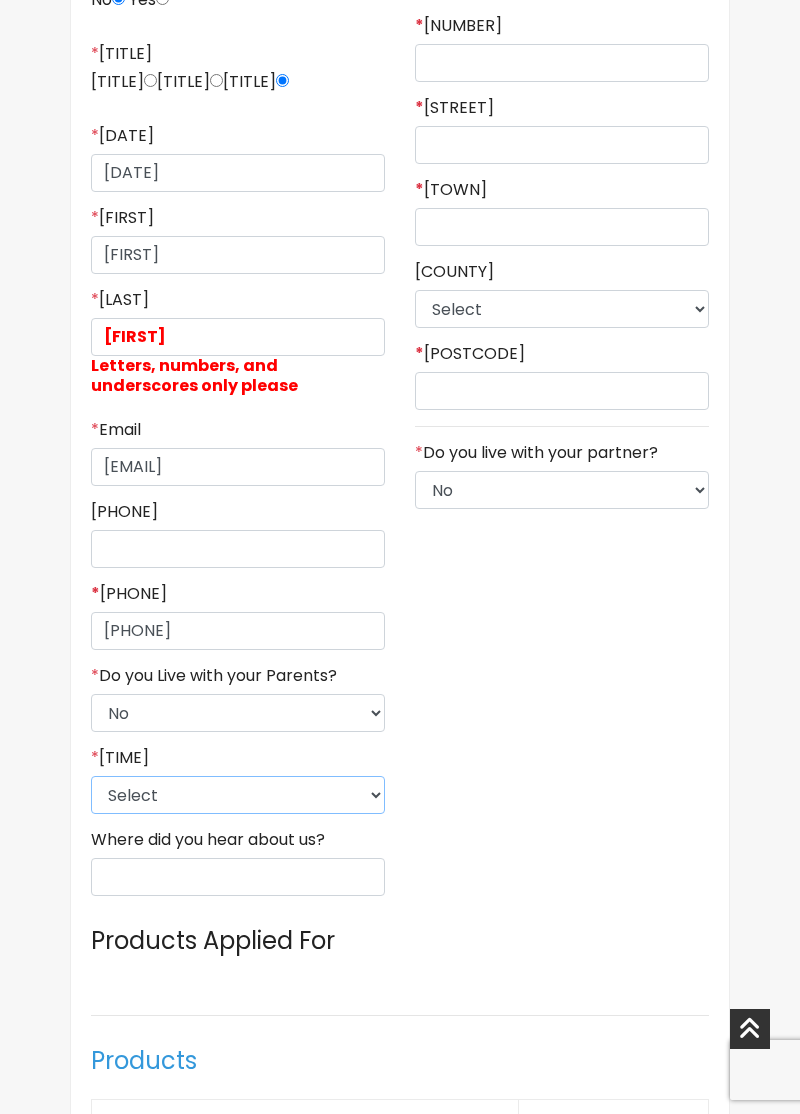scroll, scrollTop: 602, scrollLeft: 0, axis: vertical 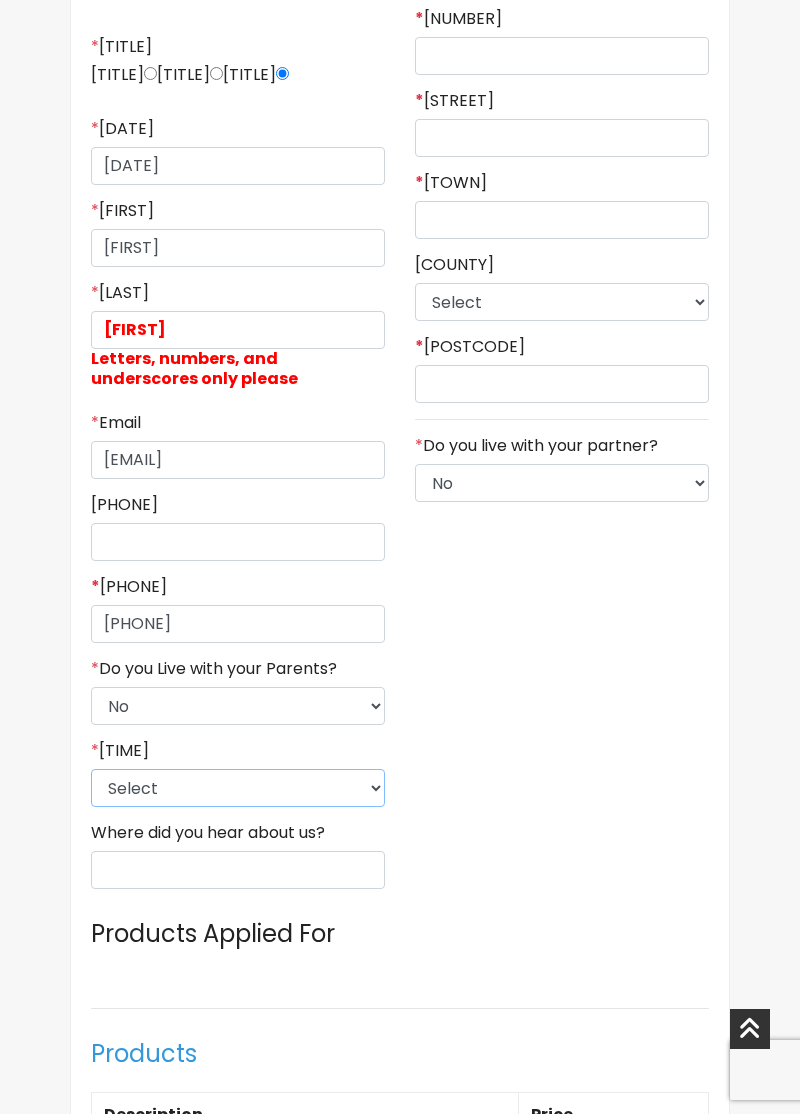click on "Select
9am-12pm
12pm-3pm
3pm-6pm
6pm-8pm
Any Time" at bounding box center (238, 788) 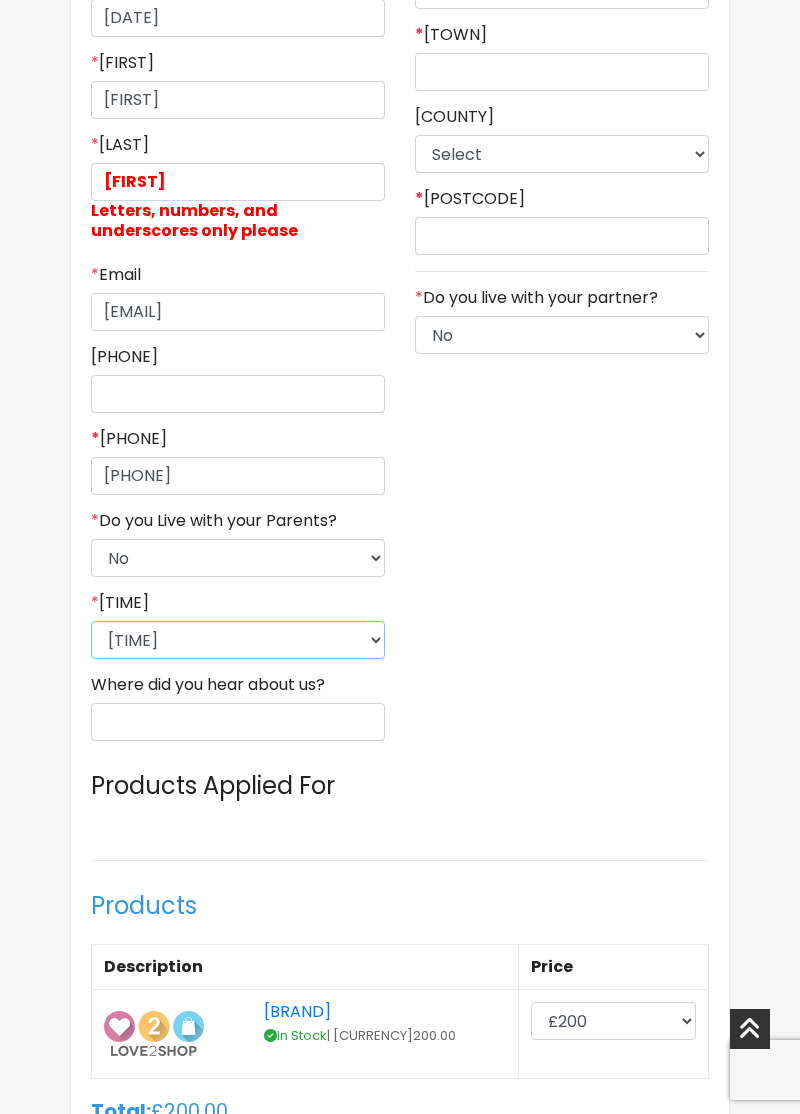 scroll, scrollTop: 752, scrollLeft: 0, axis: vertical 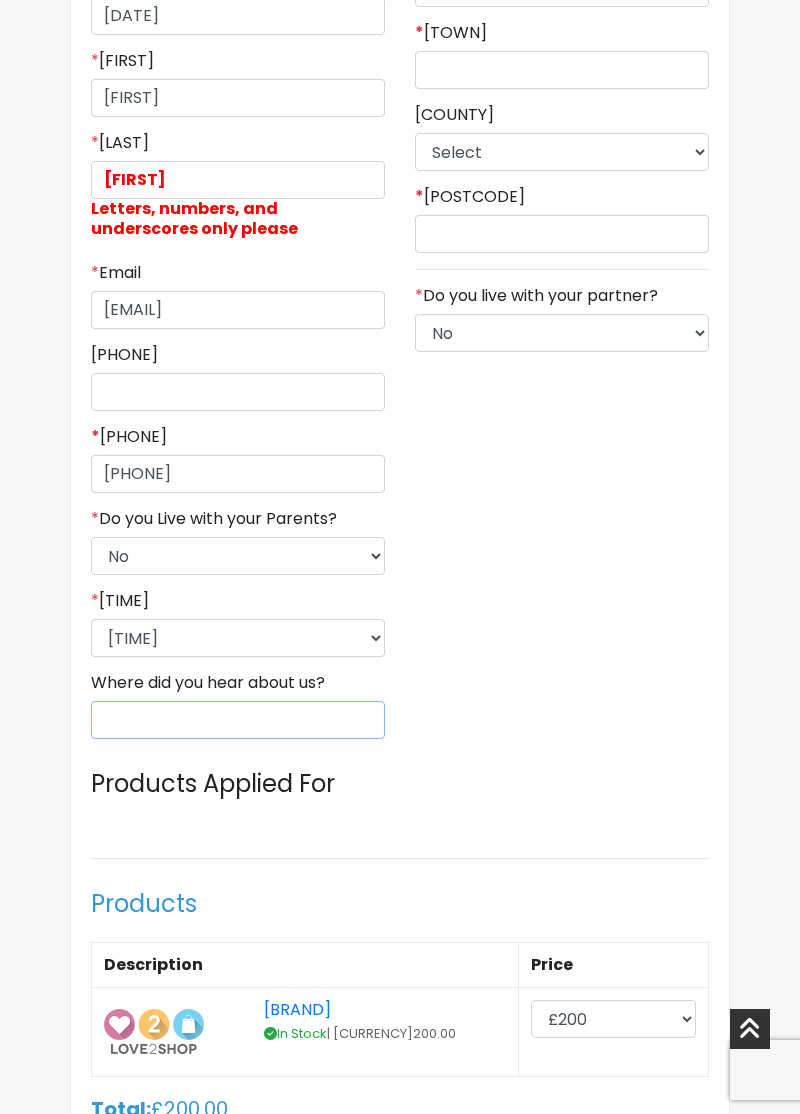 click on "Where did you hear about us?" at bounding box center (238, 720) 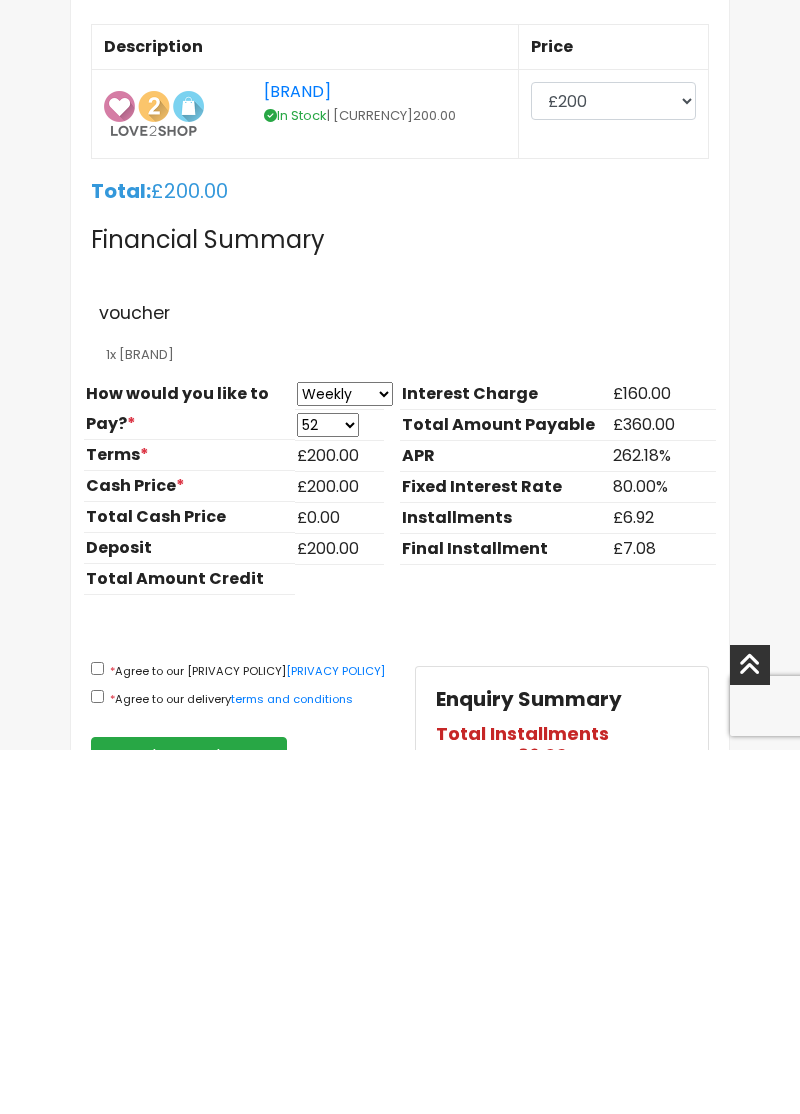 scroll, scrollTop: 1307, scrollLeft: 0, axis: vertical 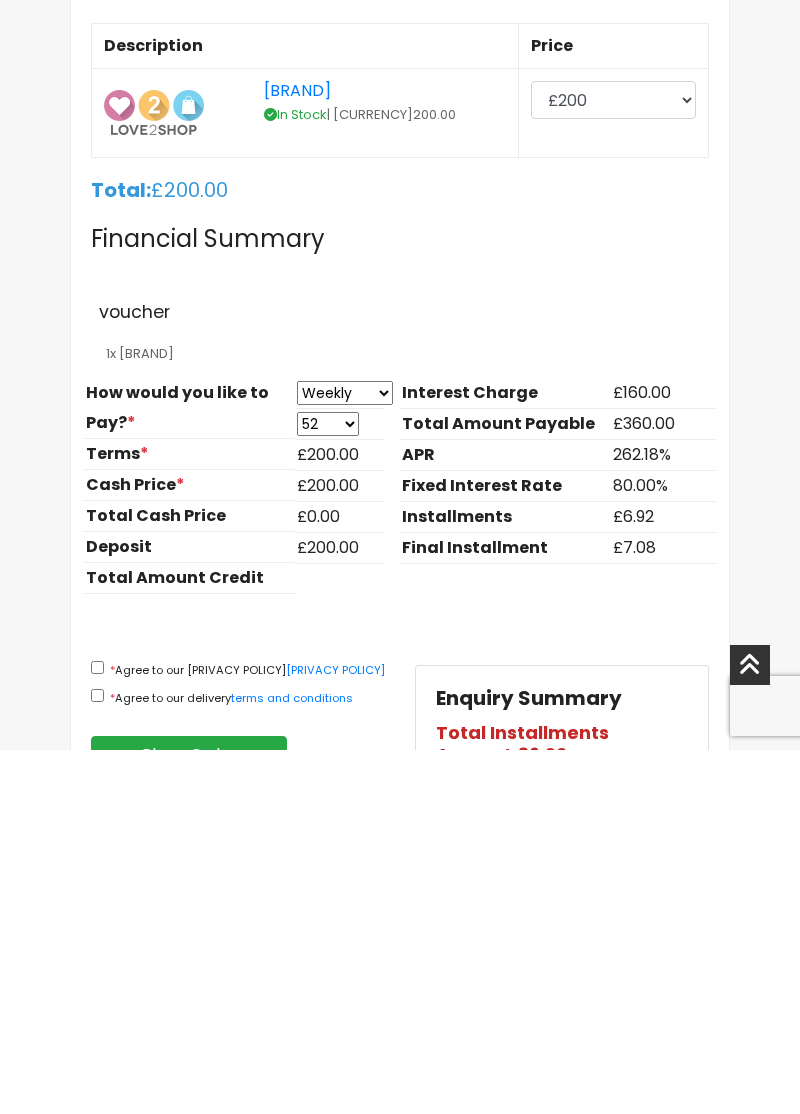 type on "Internet" 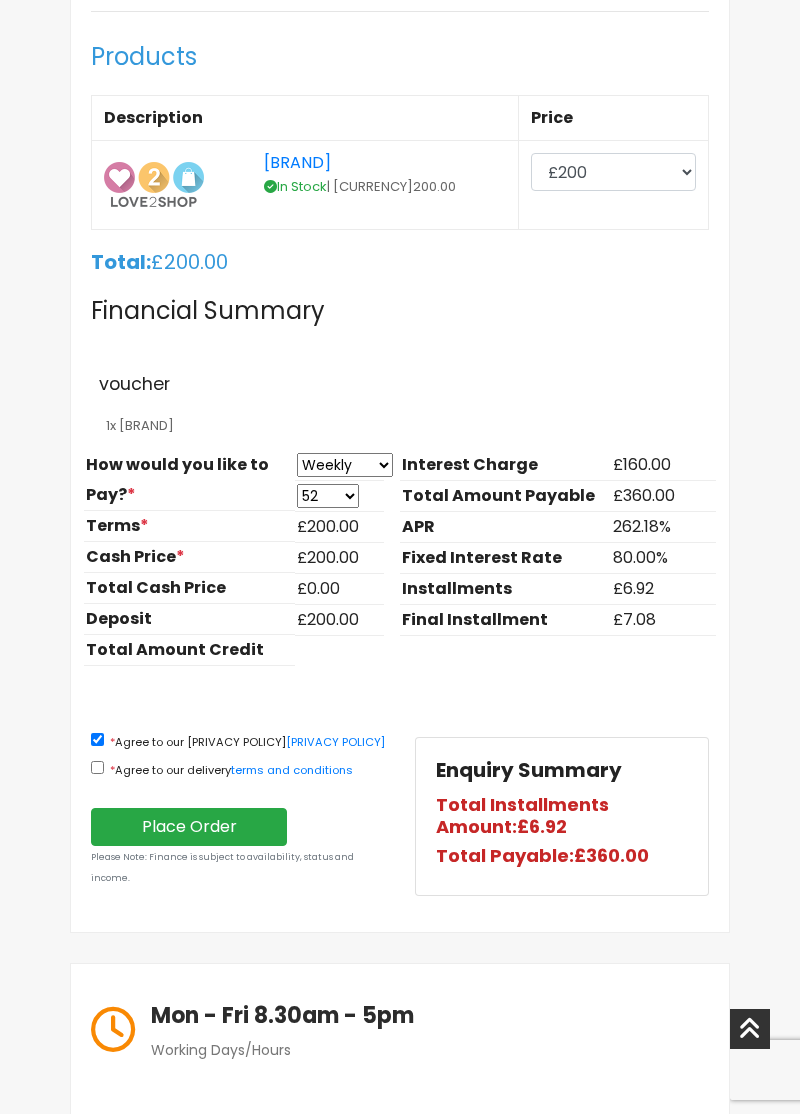 scroll, scrollTop: 1625, scrollLeft: 0, axis: vertical 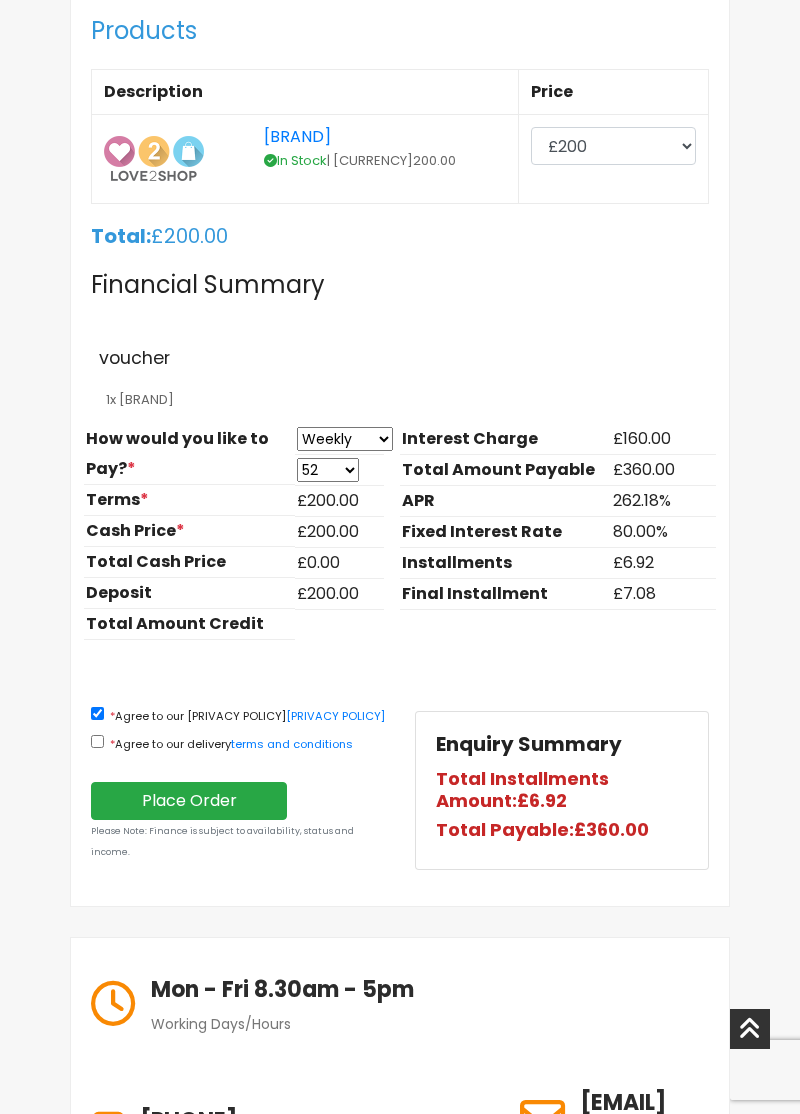 click on "*  Agree to our delivery  terms and conditions" at bounding box center (222, 744) 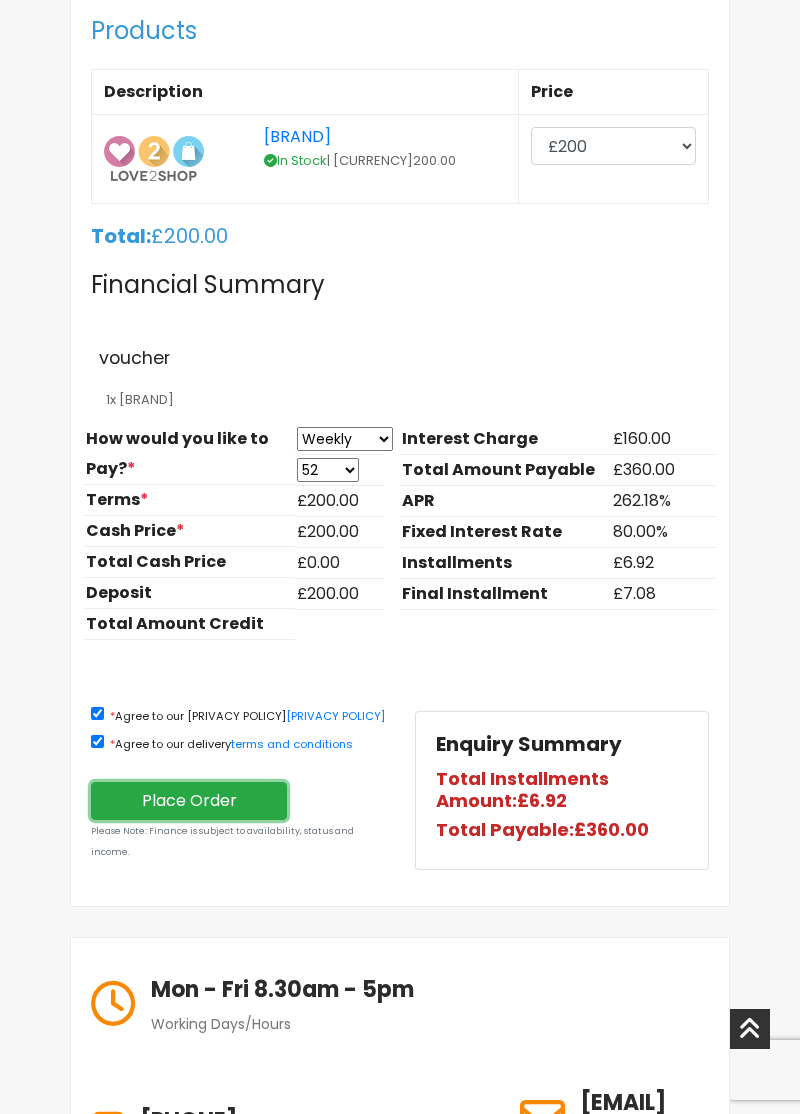 click on "Place Order" at bounding box center (189, 801) 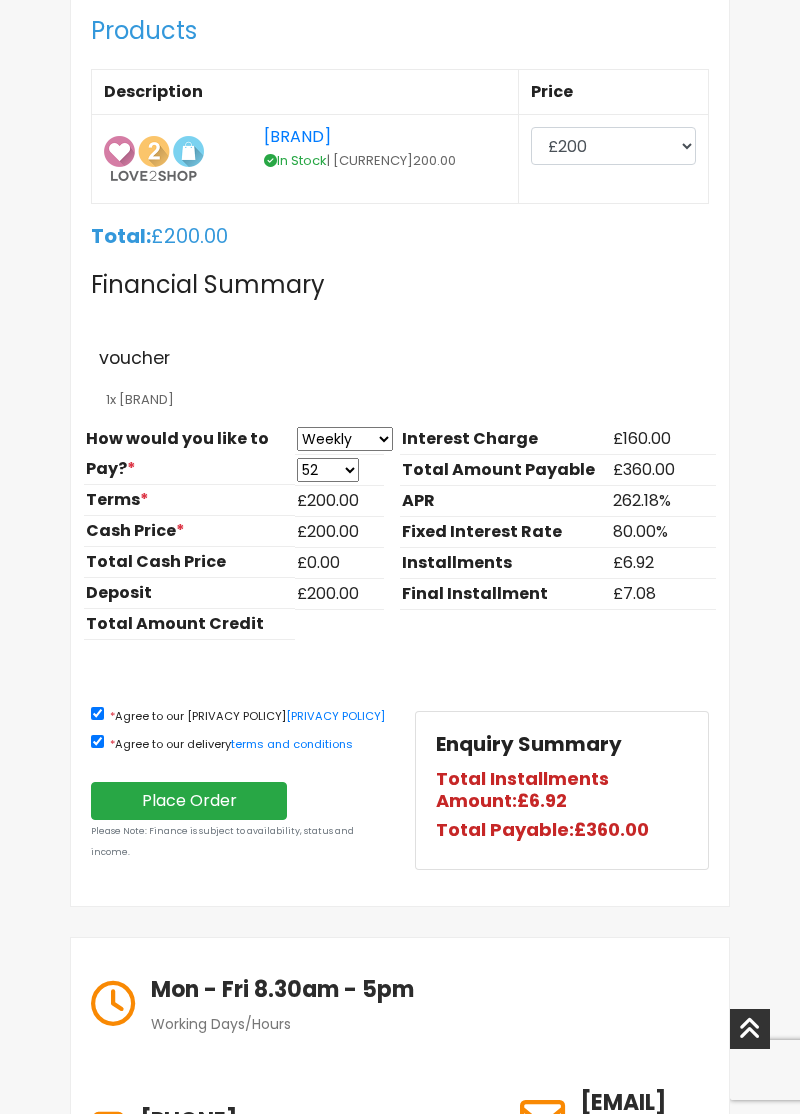 scroll, scrollTop: 326, scrollLeft: 0, axis: vertical 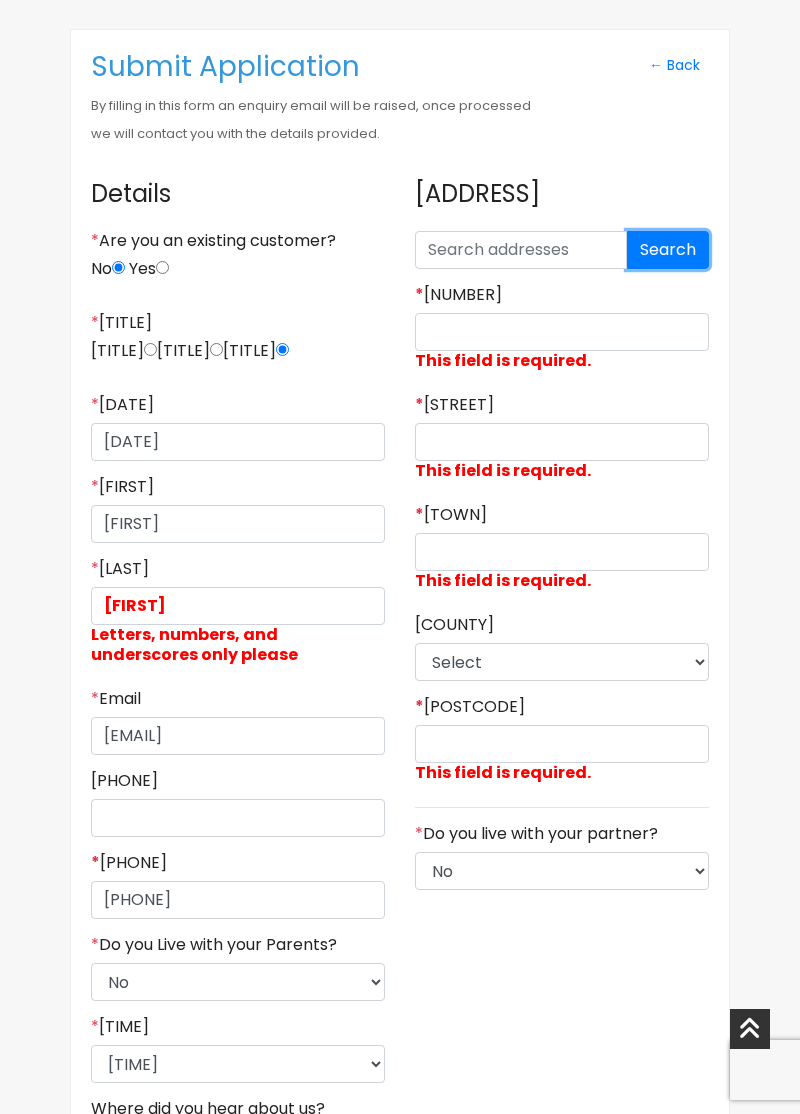 click on "Search" at bounding box center (668, 250) 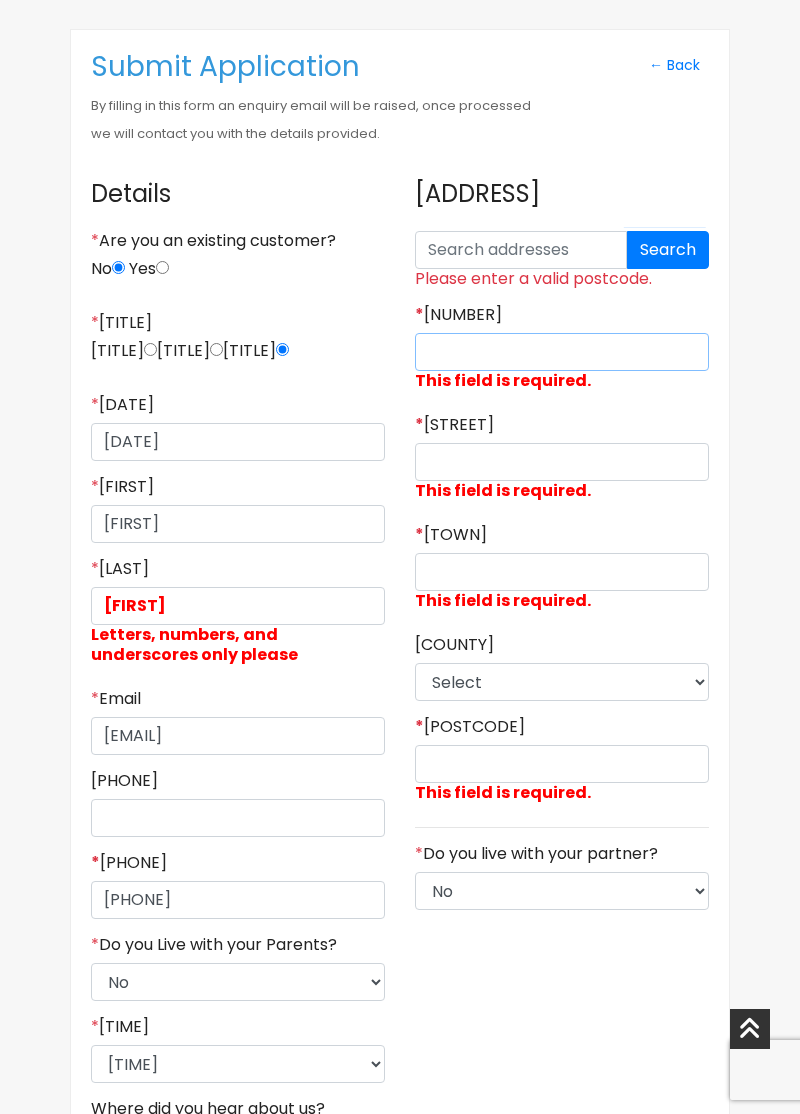 click on "*  House Number" at bounding box center [562, 352] 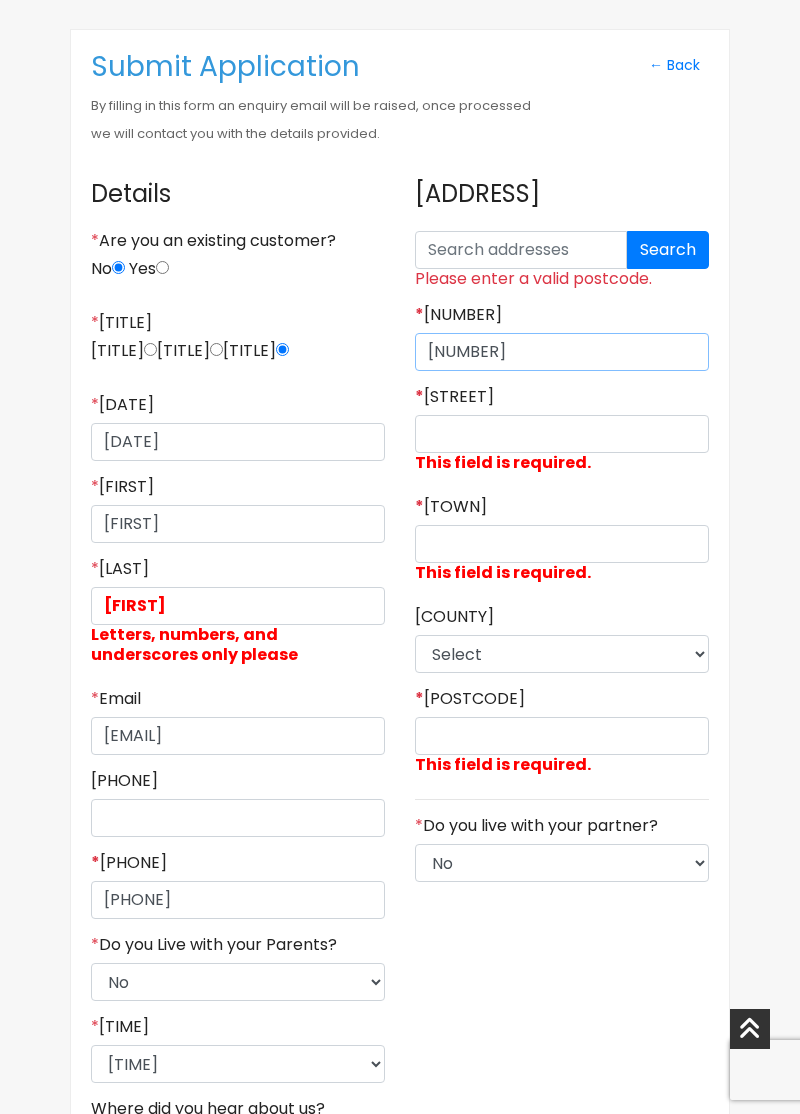 type on "87" 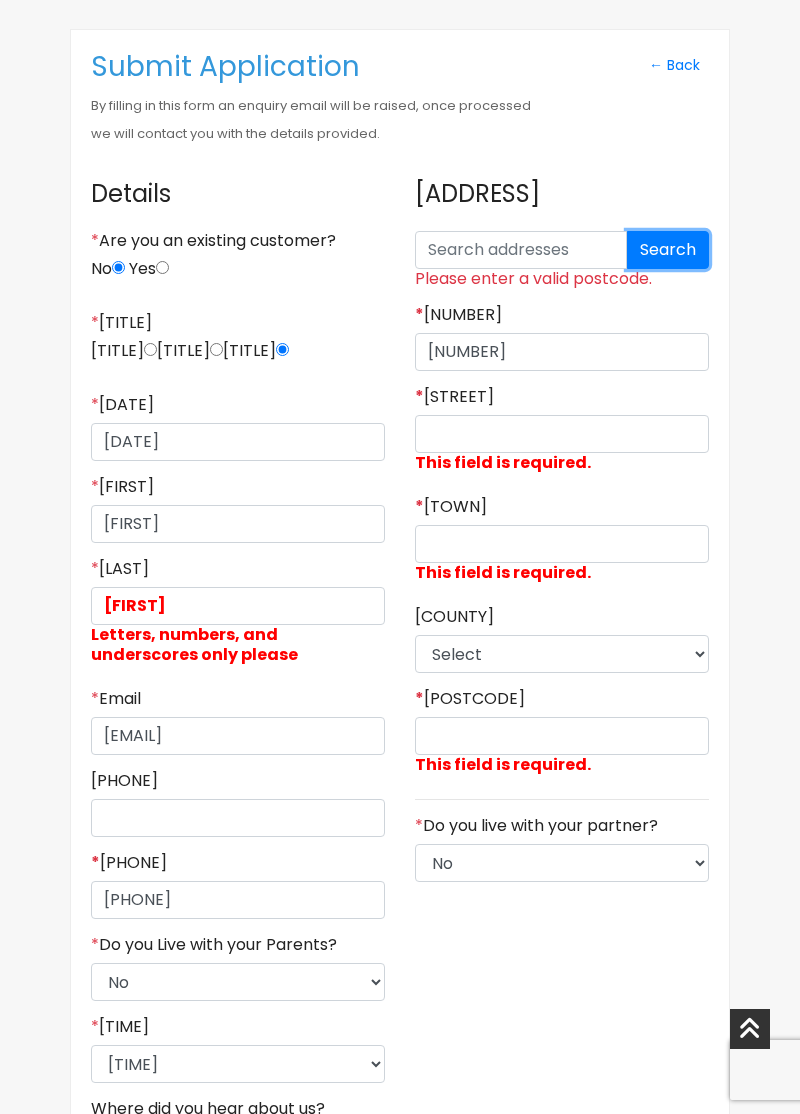 click on "Search" at bounding box center [668, 250] 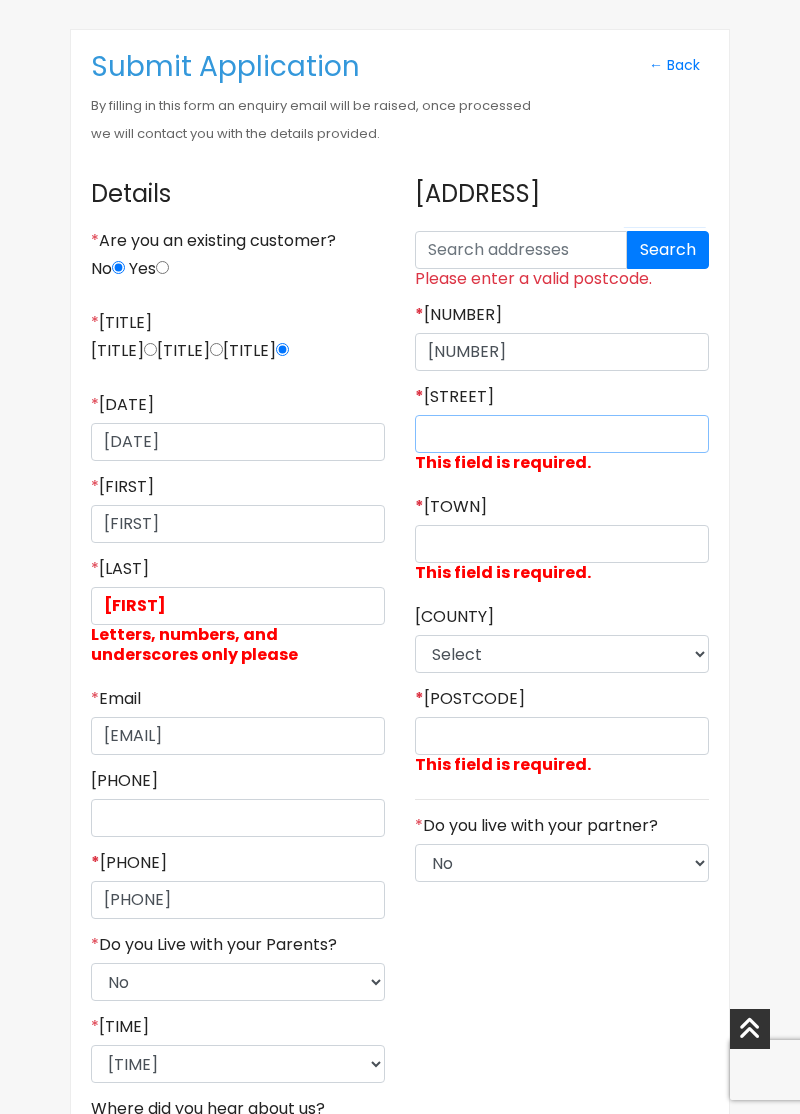 click on "*  Street" at bounding box center [562, 434] 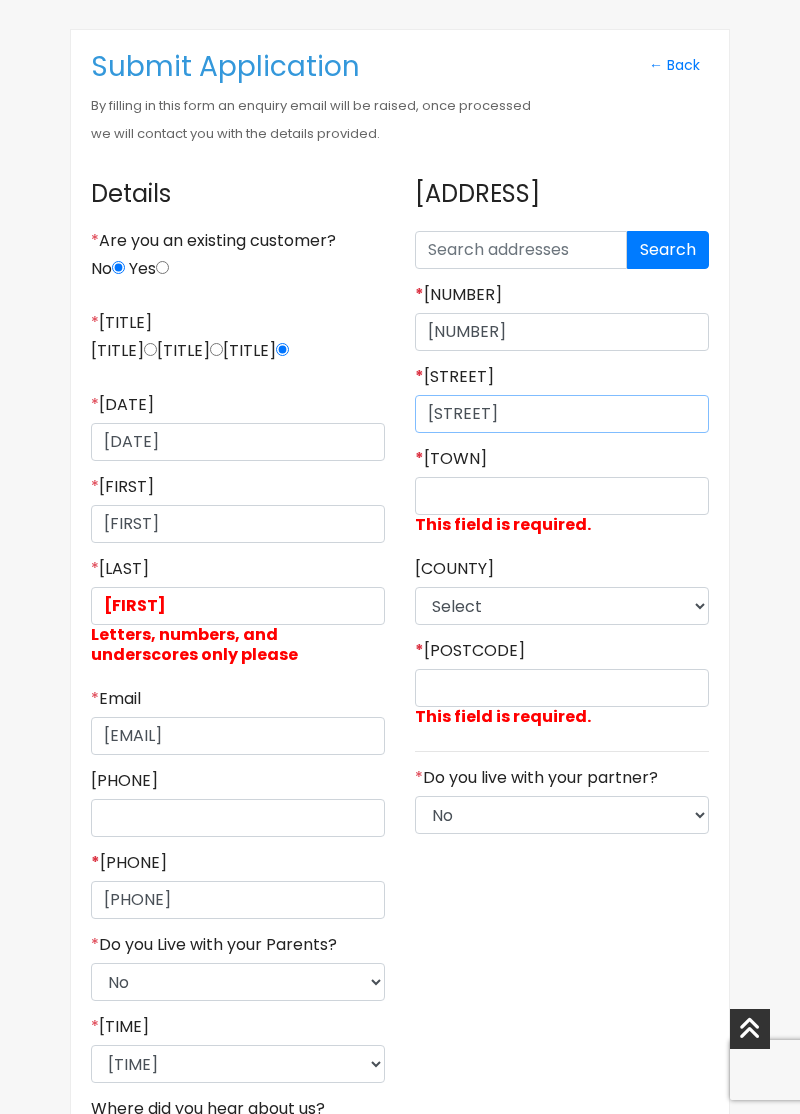 type on "Carisbrooke rd" 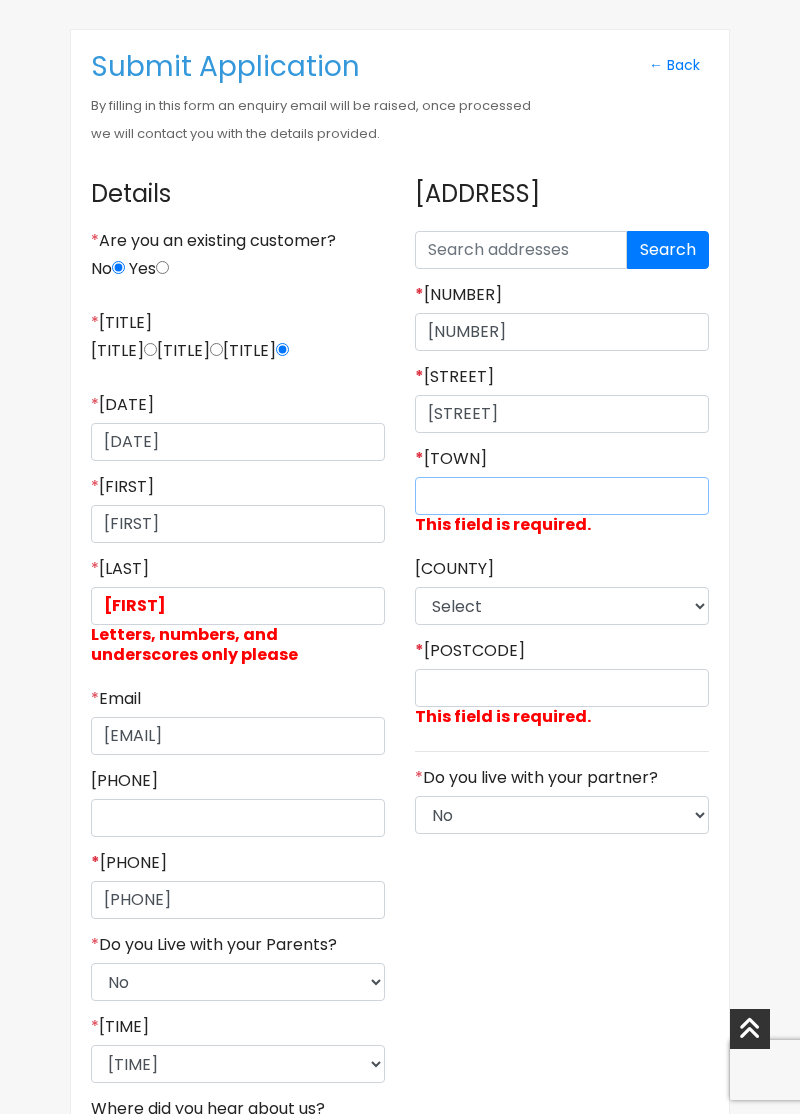 click on "*  Town" at bounding box center [562, 496] 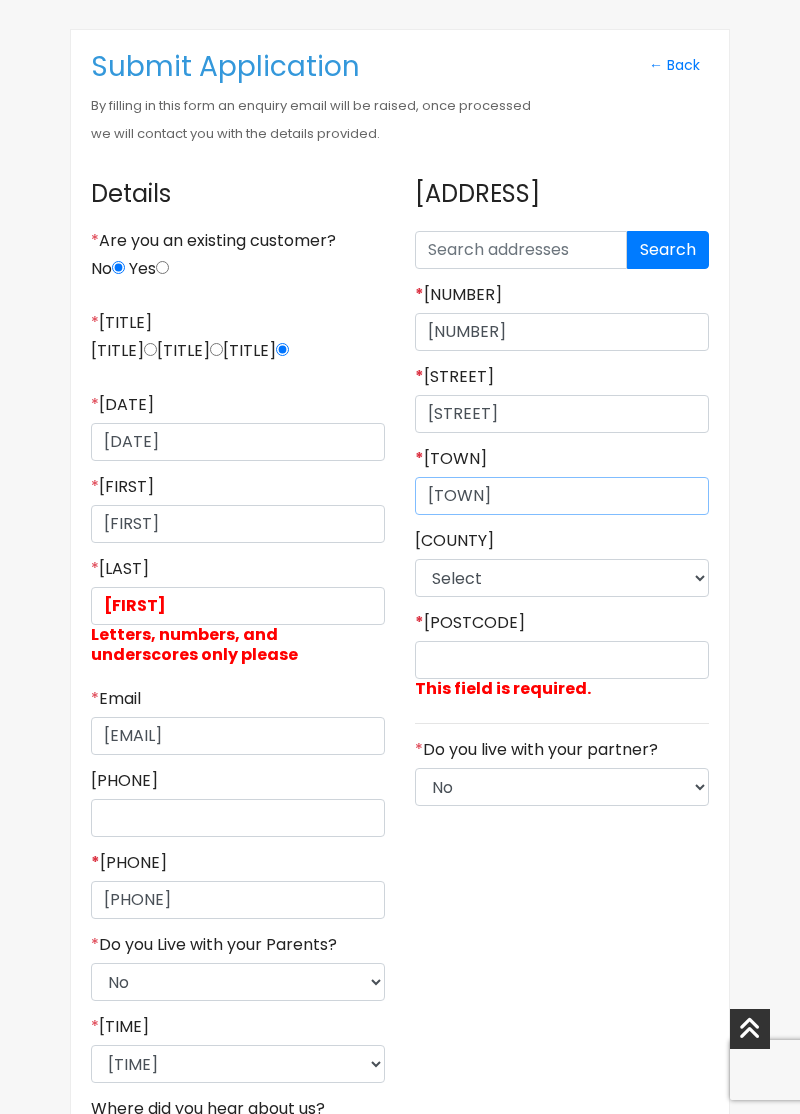 type on "Wednesbury" 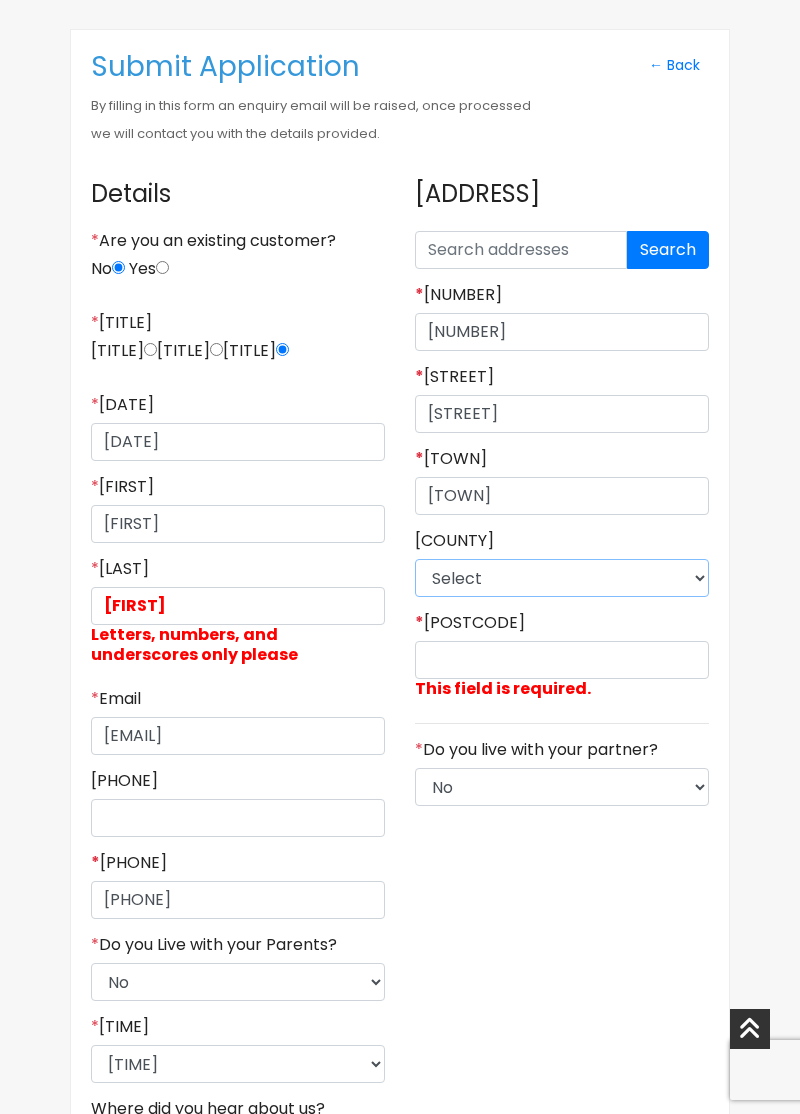 click on "Select
East Riding of Yorkshire
Lincolnshire
North East Lincolnshire
North Lincolnshire
North Yorkshire
South Yorkshire
West Yorkshire" at bounding box center (562, 578) 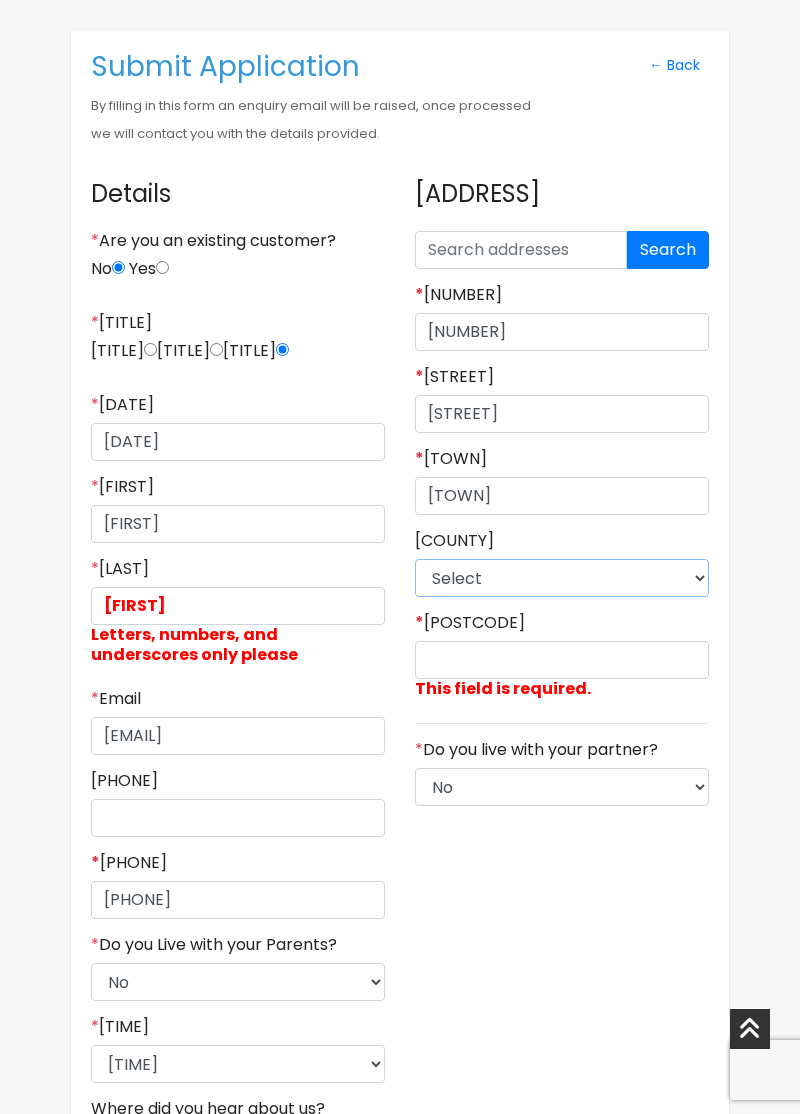 click on "Select
East Riding of Yorkshire
Lincolnshire
North East Lincolnshire
North Lincolnshire
North Yorkshire
South Yorkshire
West Yorkshire" at bounding box center [562, 578] 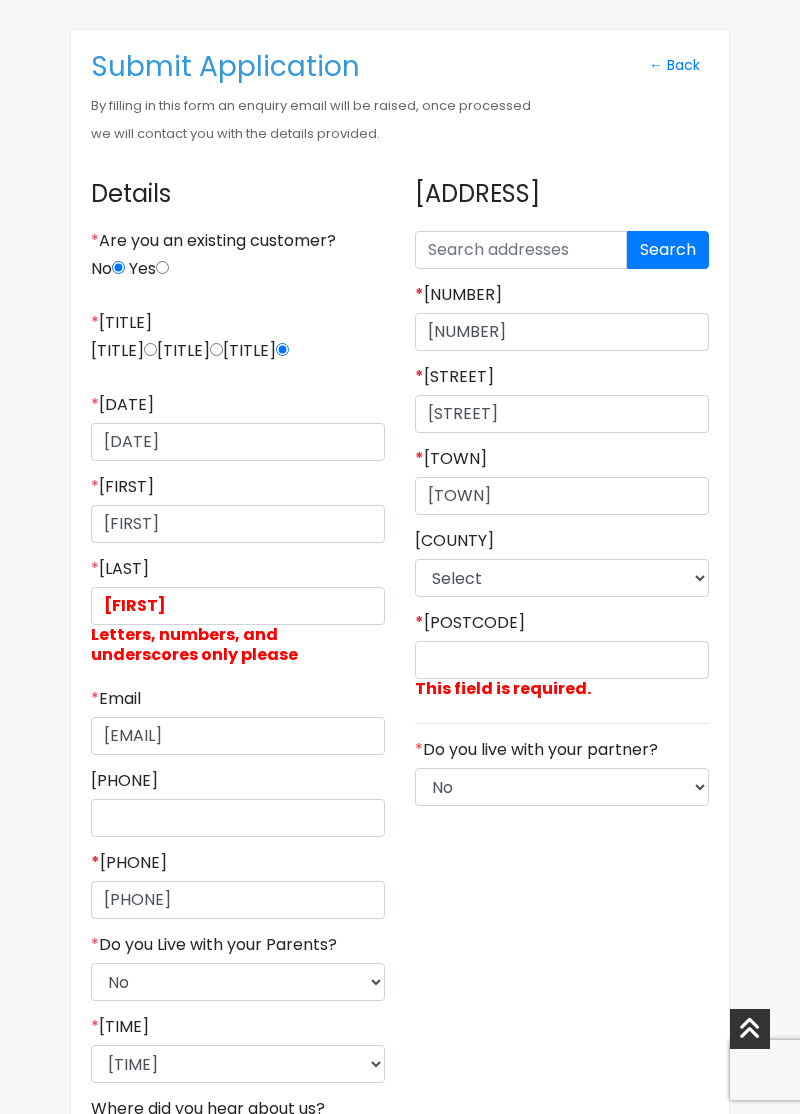 click on "Address
Search
Please enter a valid postcode.
*  House Number
87
*  Street
Carisbrooke rd
*  Town
Wednesbury
County
Select
East Riding of Yorkshire
Lincolnshire
North East Lincolnshire
North Lincolnshire
North Yorkshire
South Yorkshire
West Yorkshire
*  Postcode
This field is required.
*" at bounding box center (562, 673) 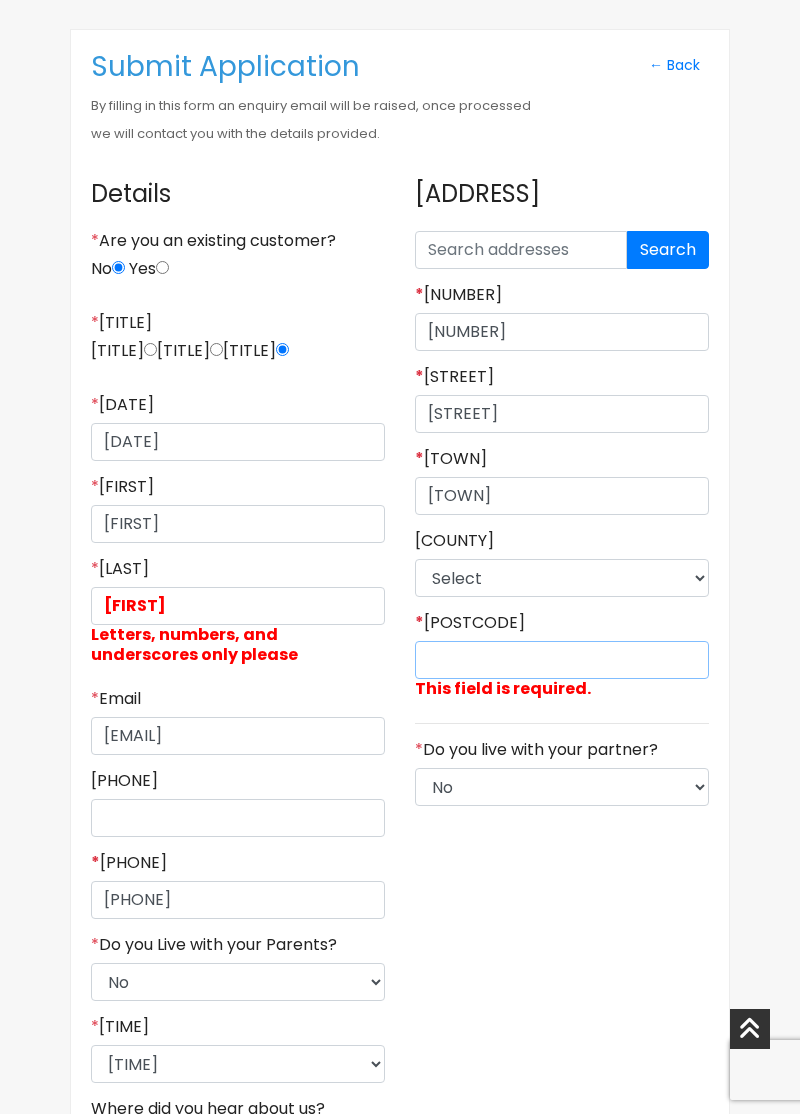 click on "*  Postcode" at bounding box center [562, 660] 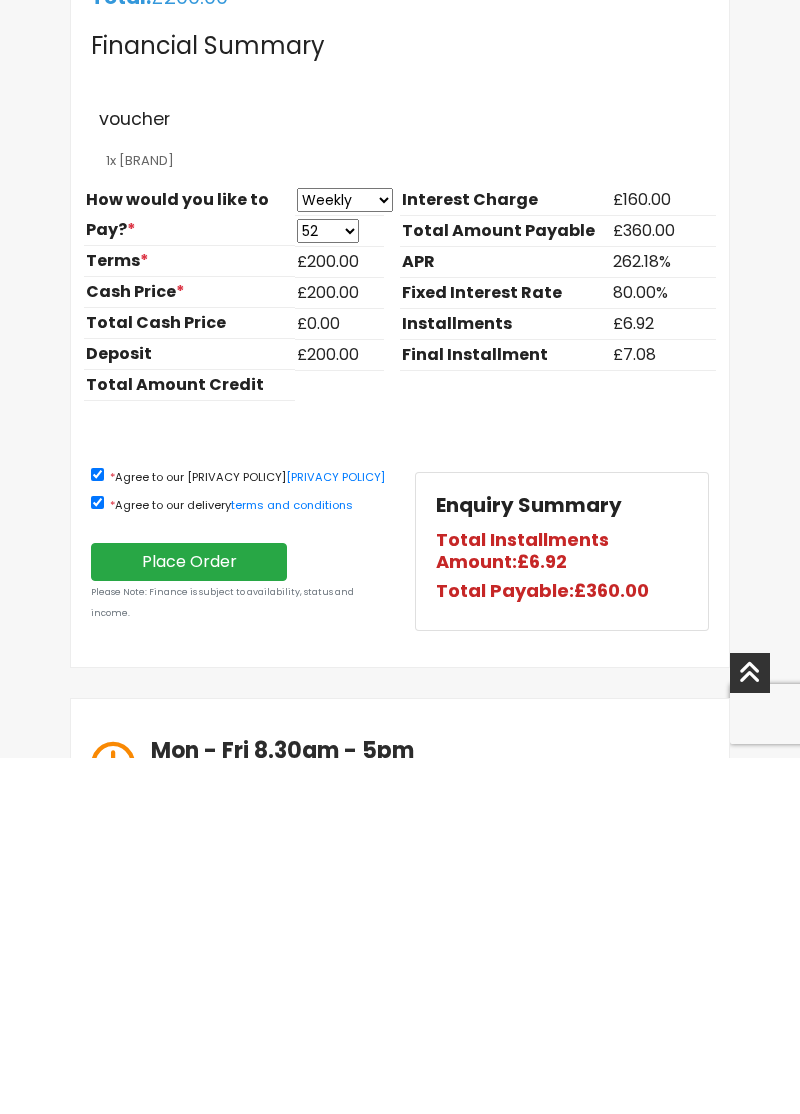 scroll, scrollTop: 1508, scrollLeft: 0, axis: vertical 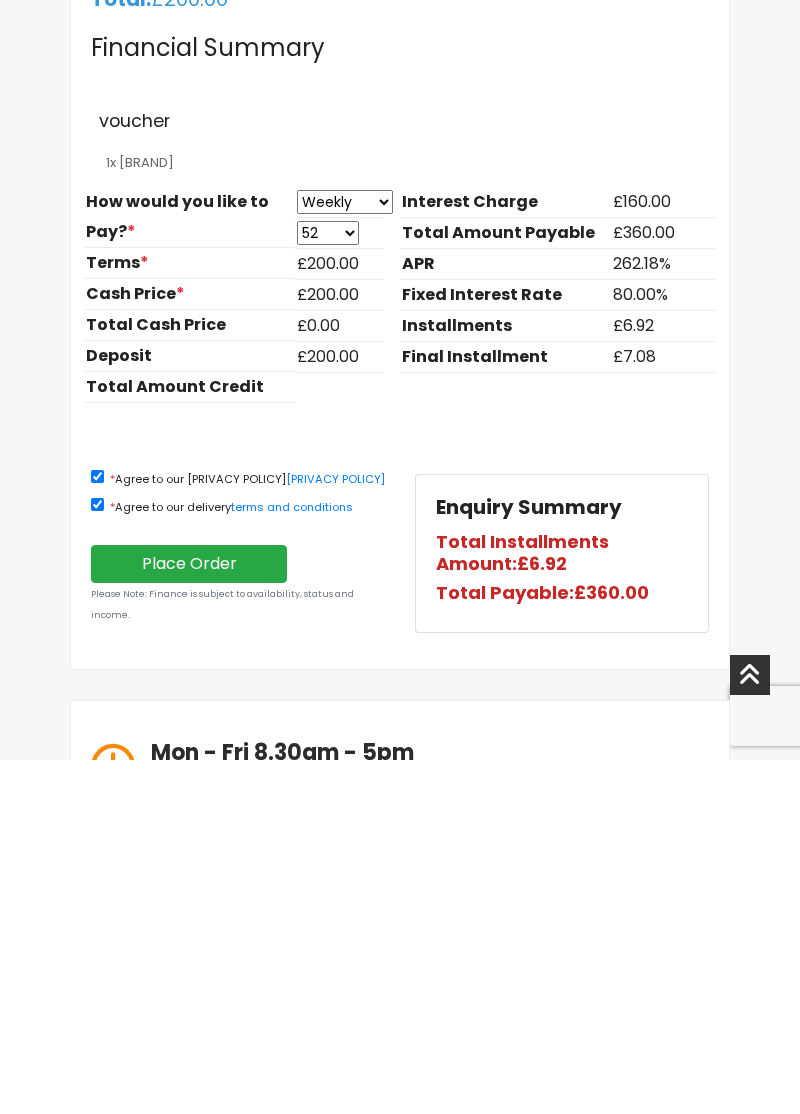 type on "WS100JA" 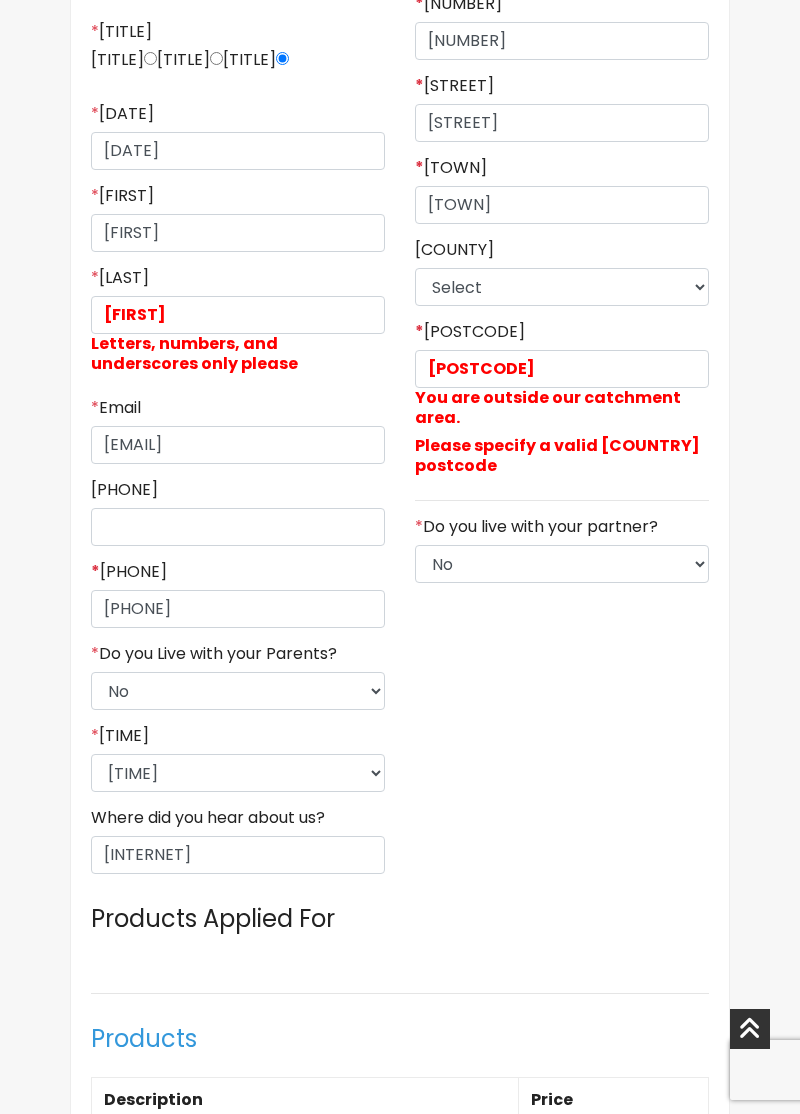 scroll, scrollTop: 744, scrollLeft: 0, axis: vertical 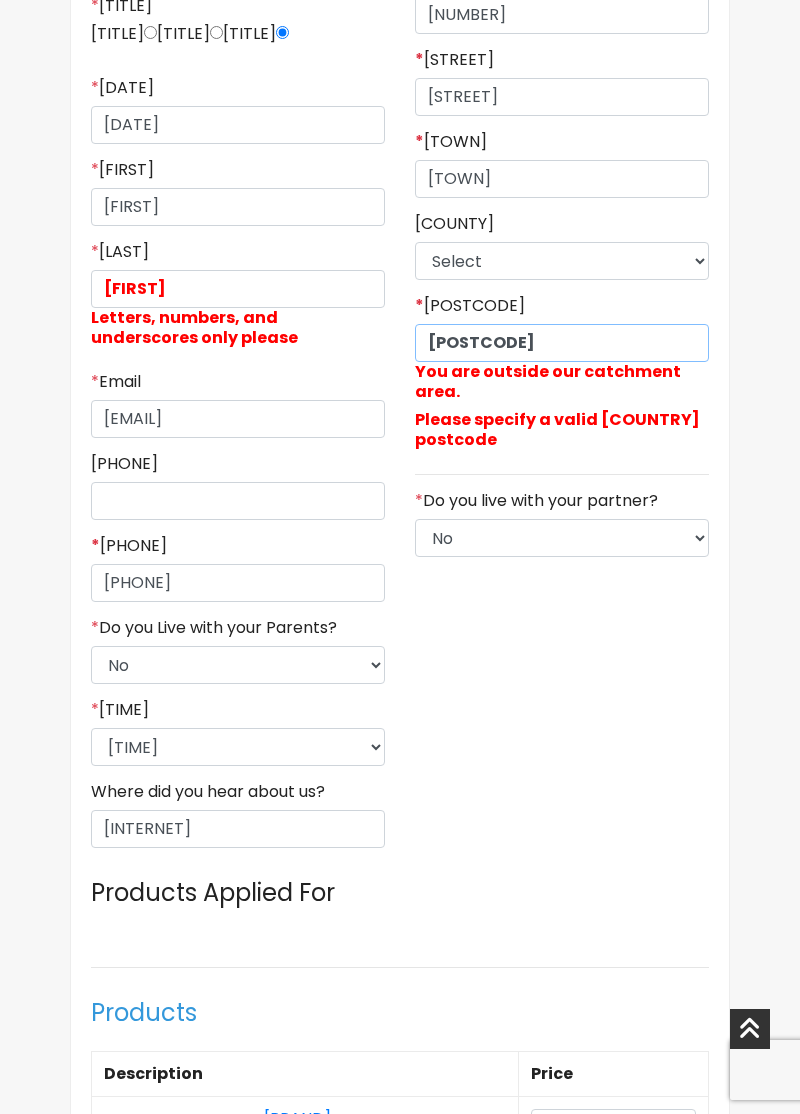 click on "WS100JA" at bounding box center (562, 343) 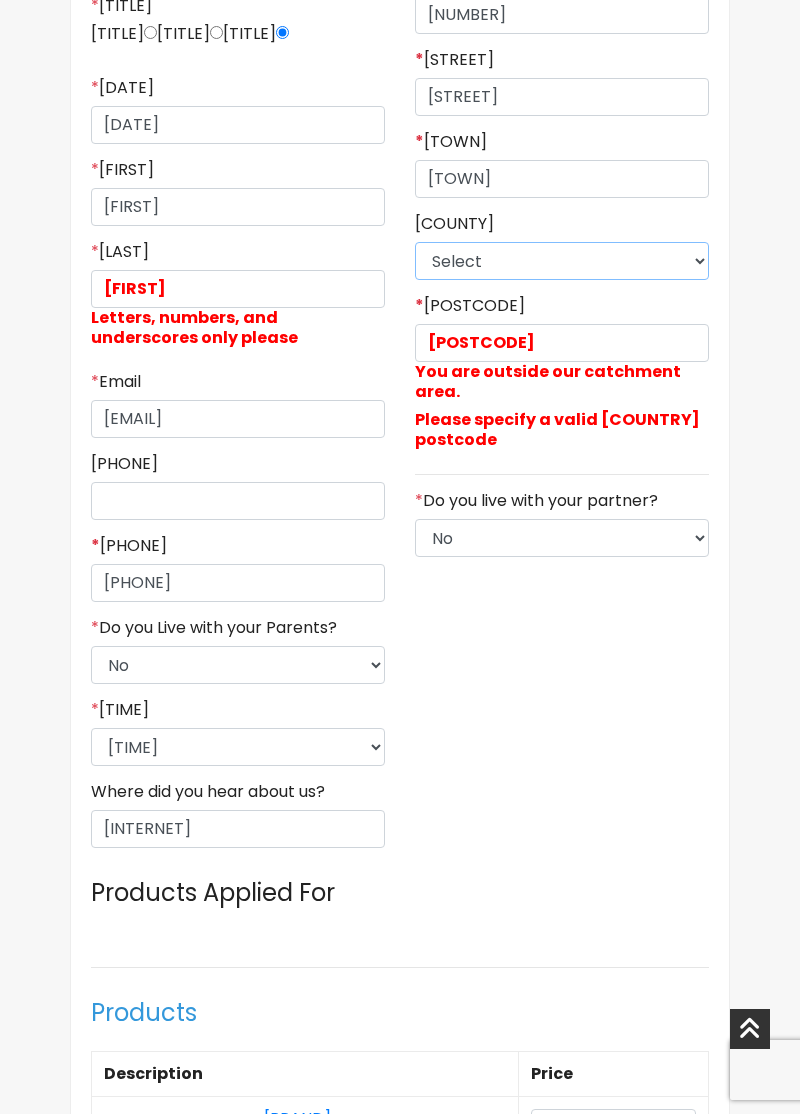 click on "Select
East Riding of Yorkshire
Lincolnshire
North East Lincolnshire
North Lincolnshire
North Yorkshire
South Yorkshire
West Yorkshire" at bounding box center (562, 261) 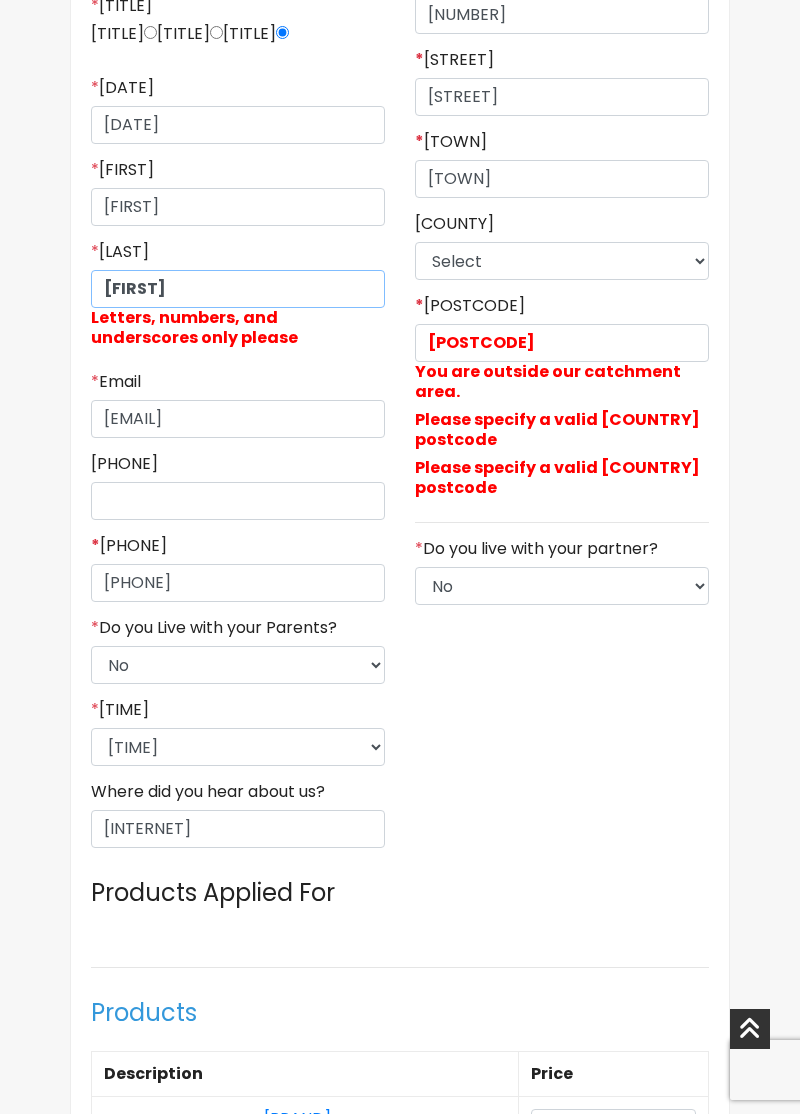 click on "Kimberley" at bounding box center [238, 289] 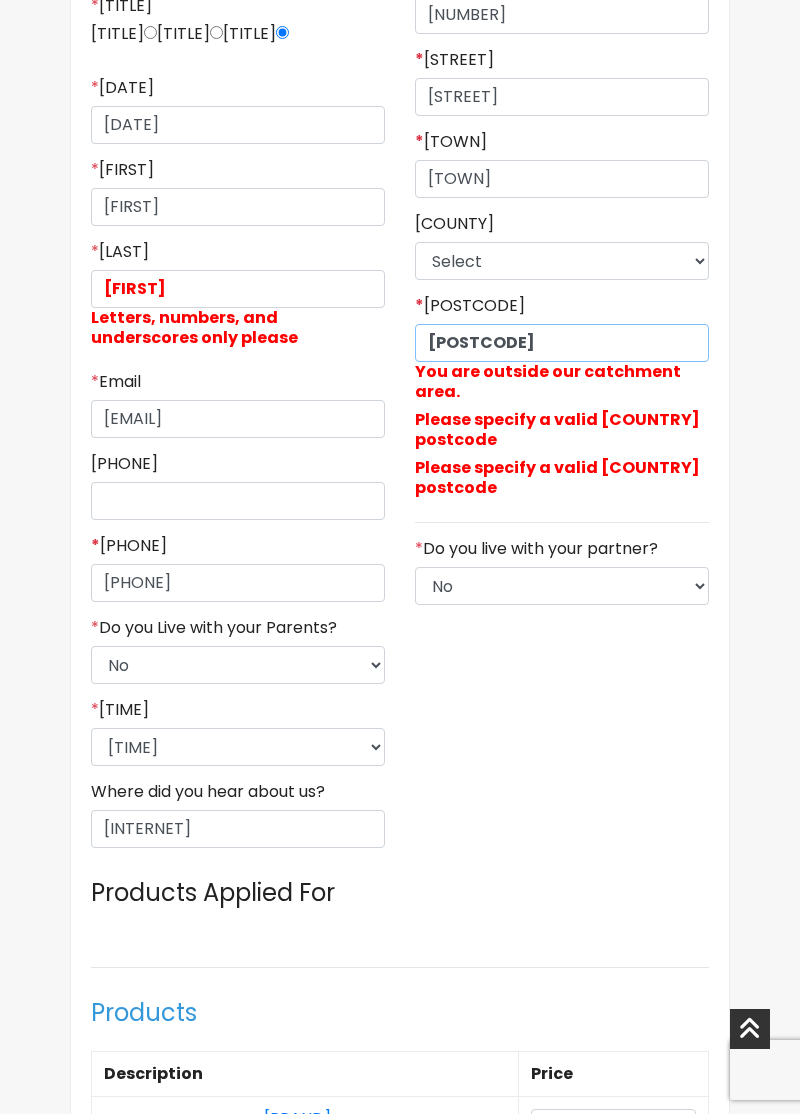 click on "WS100JA" at bounding box center [562, 343] 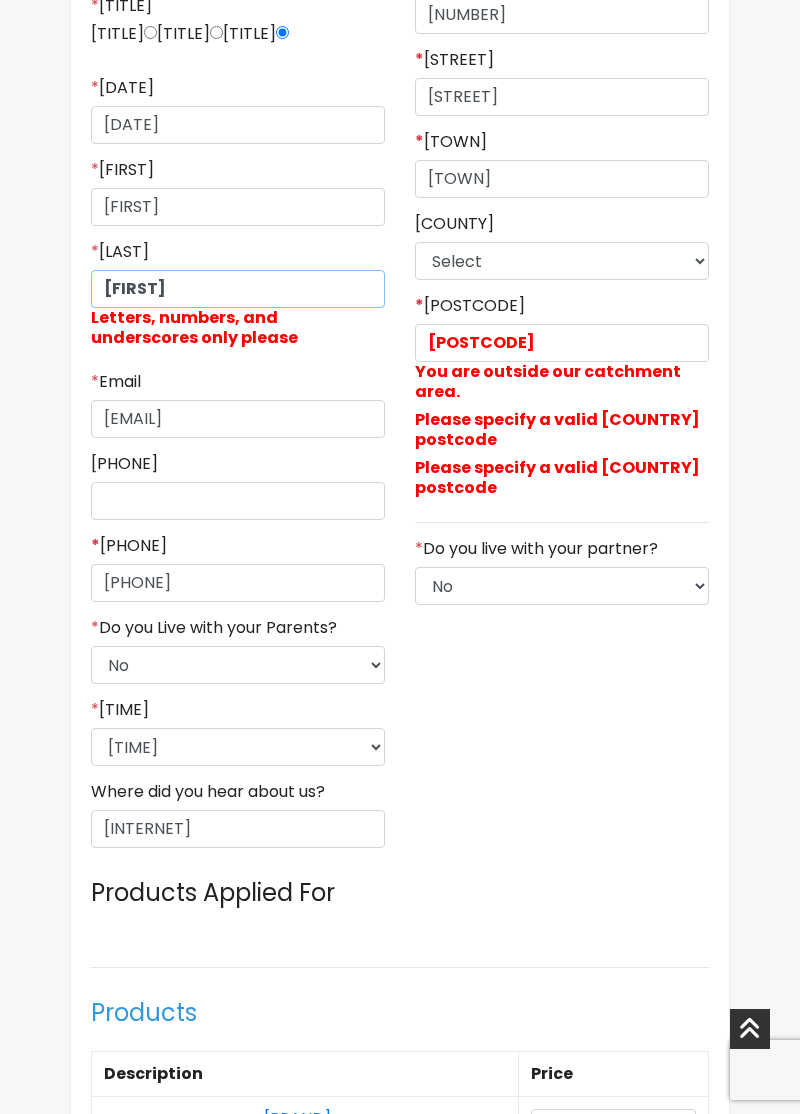 click on "Kimberley" at bounding box center [238, 289] 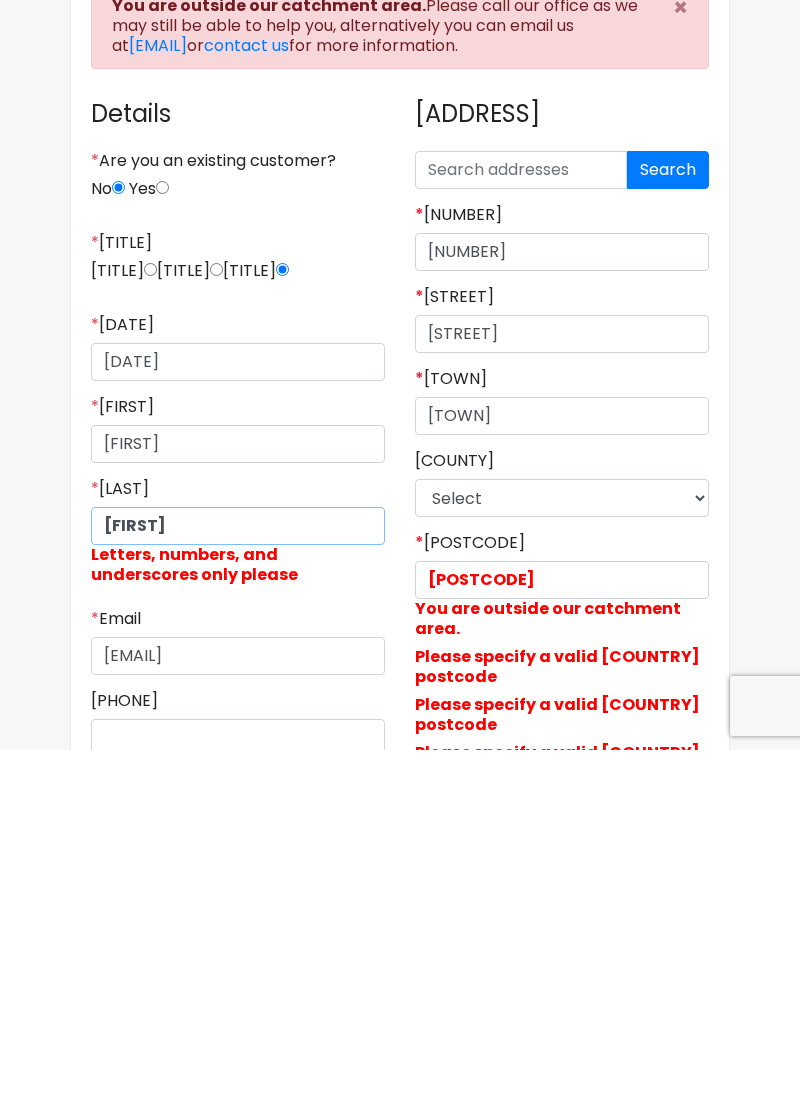 scroll, scrollTop: 143, scrollLeft: 0, axis: vertical 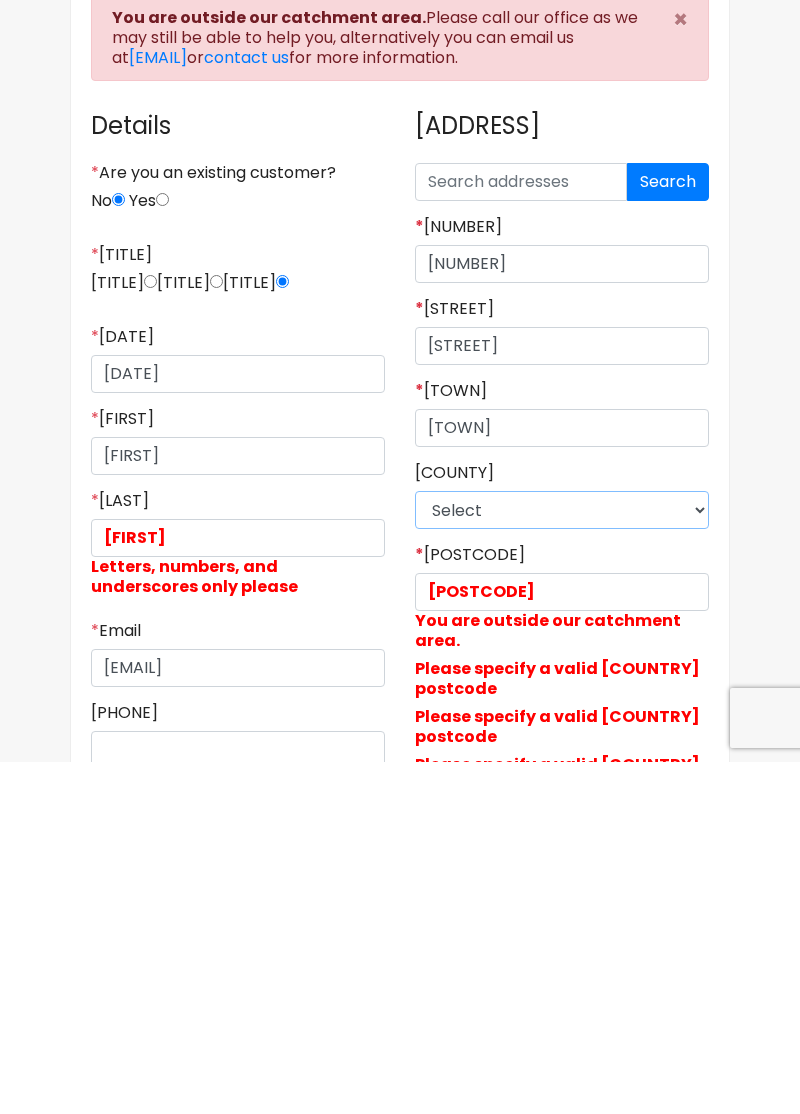 click on "Select
East Riding of Yorkshire
Lincolnshire
North East Lincolnshire
North Lincolnshire
North Yorkshire
South Yorkshire
West Yorkshire" at bounding box center [562, 862] 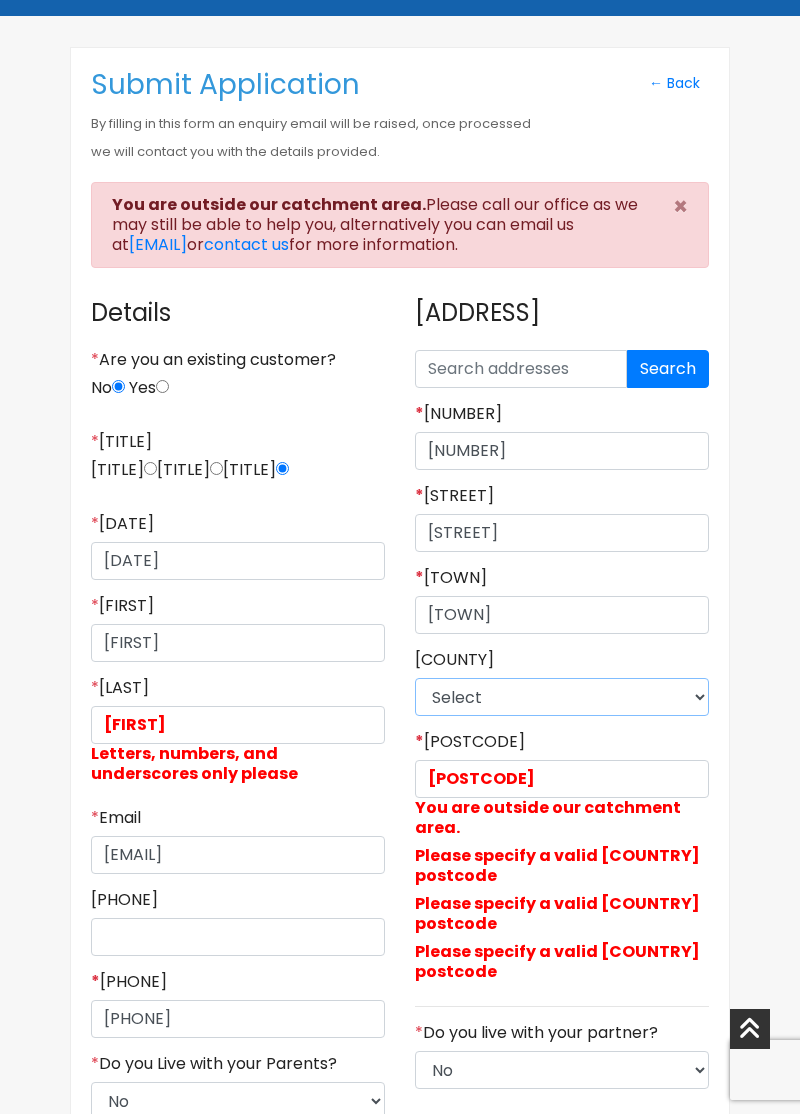 scroll, scrollTop: 308, scrollLeft: 0, axis: vertical 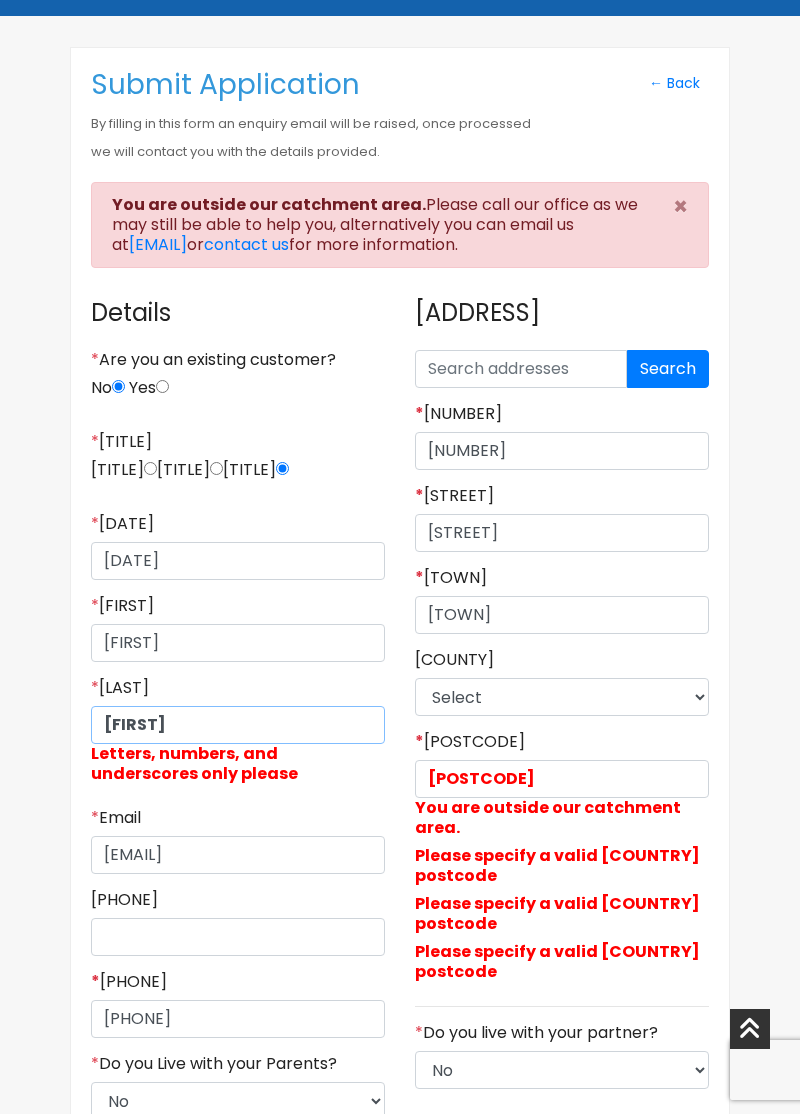 click on "Kimberley" at bounding box center (238, 725) 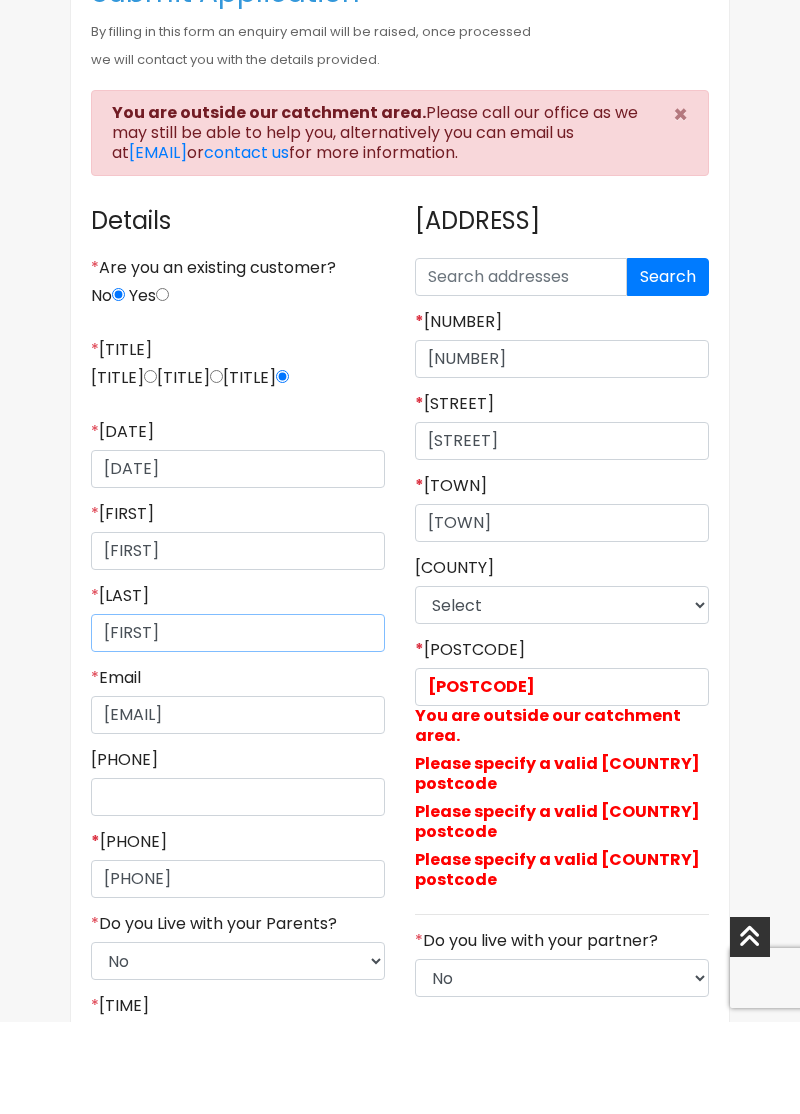 scroll, scrollTop: 308, scrollLeft: 0, axis: vertical 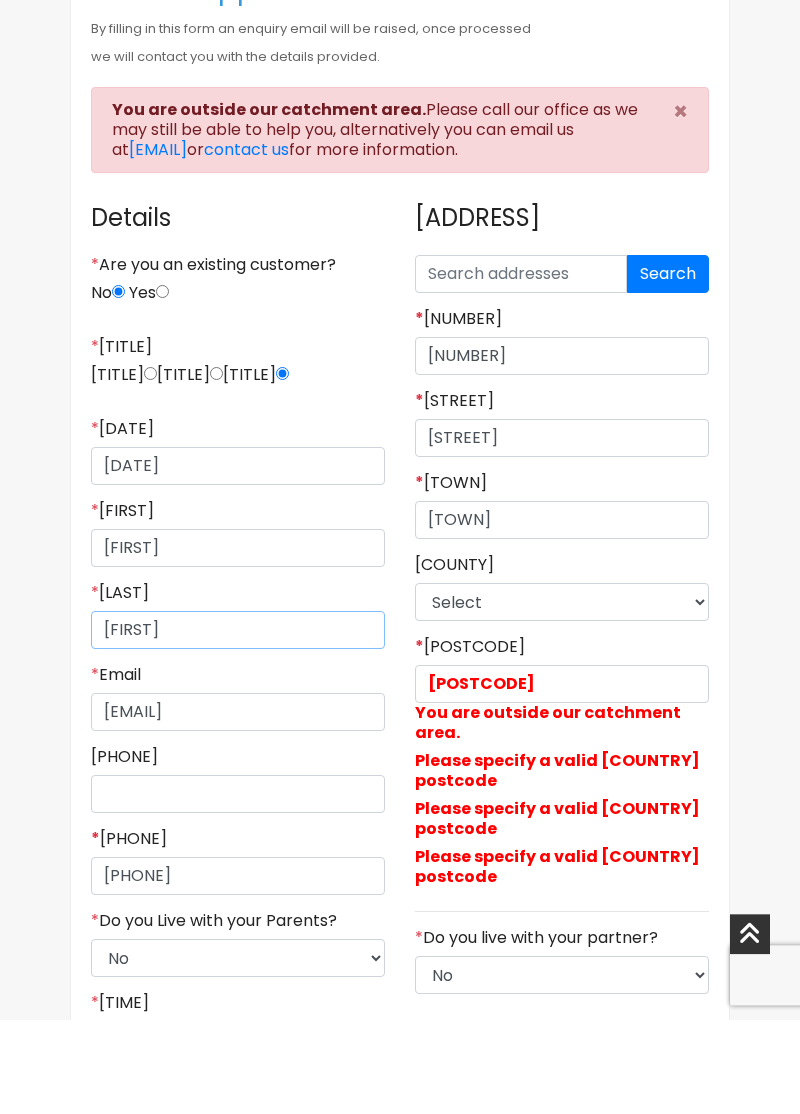 type on "Kimberley" 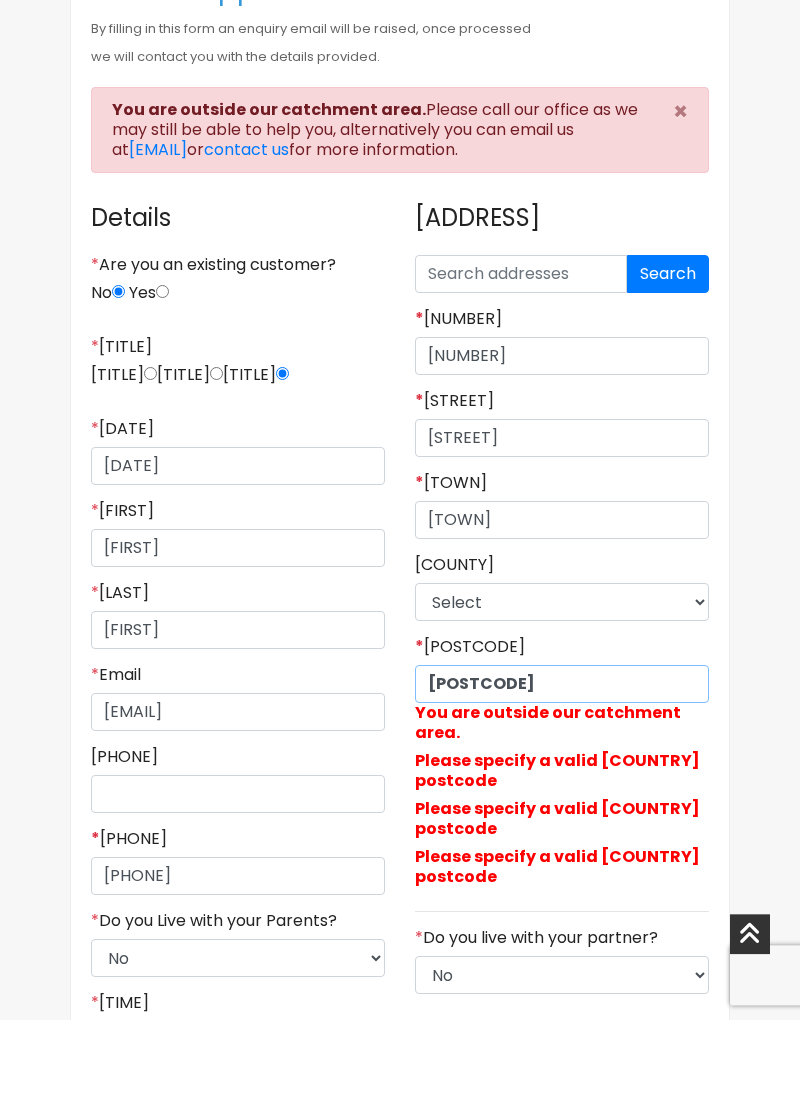 click on "WS100JA" at bounding box center (562, 779) 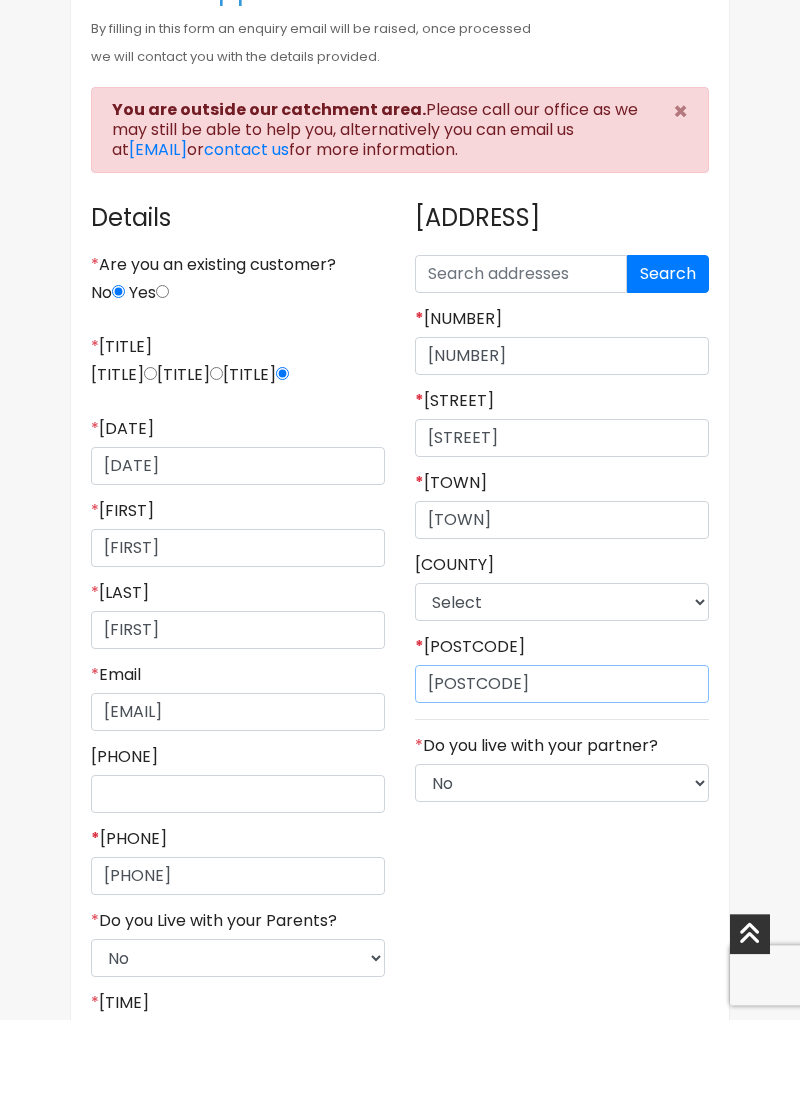 type on "WS10 0ja" 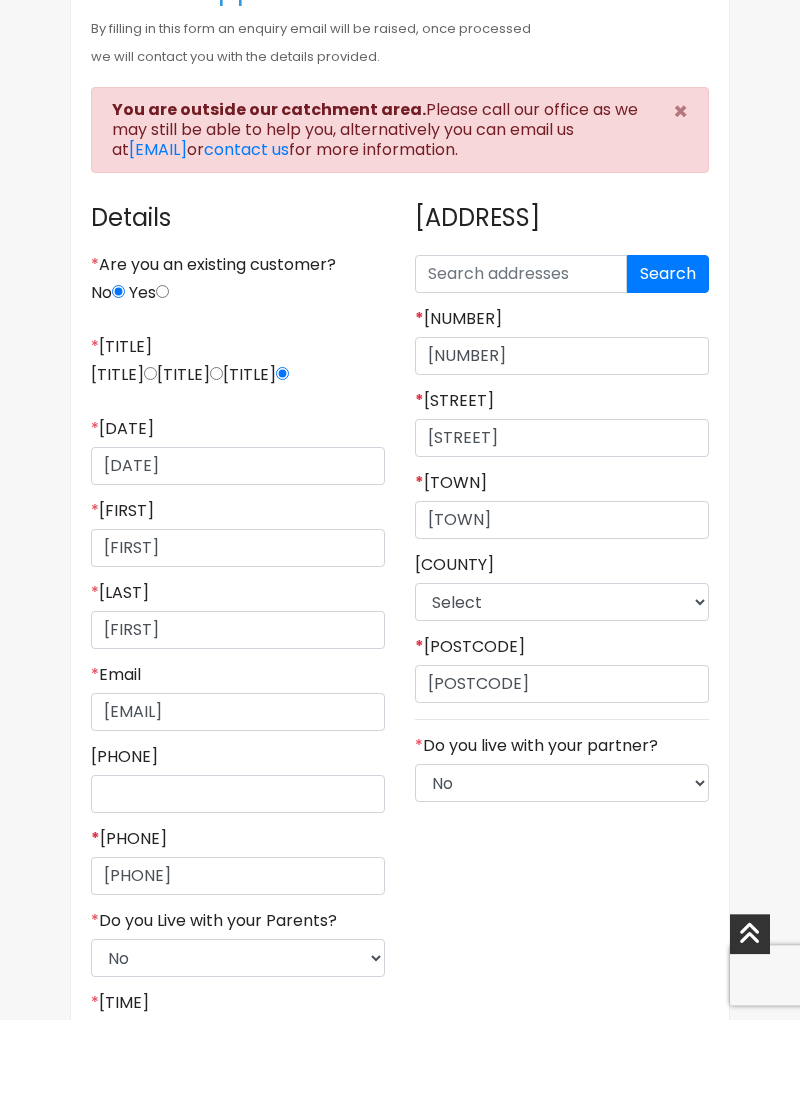 click on "Address
Search
Please enter a valid postcode.
*  House Number
87
*  Street
Carisbrooke rd
*  Town
Wednesbury
County
Select
East Riding of Yorkshire
Lincolnshire
North East Lincolnshire
North Lincolnshire
North Yorkshire
South Yorkshire
West Yorkshire
*  Postcode
WS10 0ja
* *" at bounding box center [562, 768] 